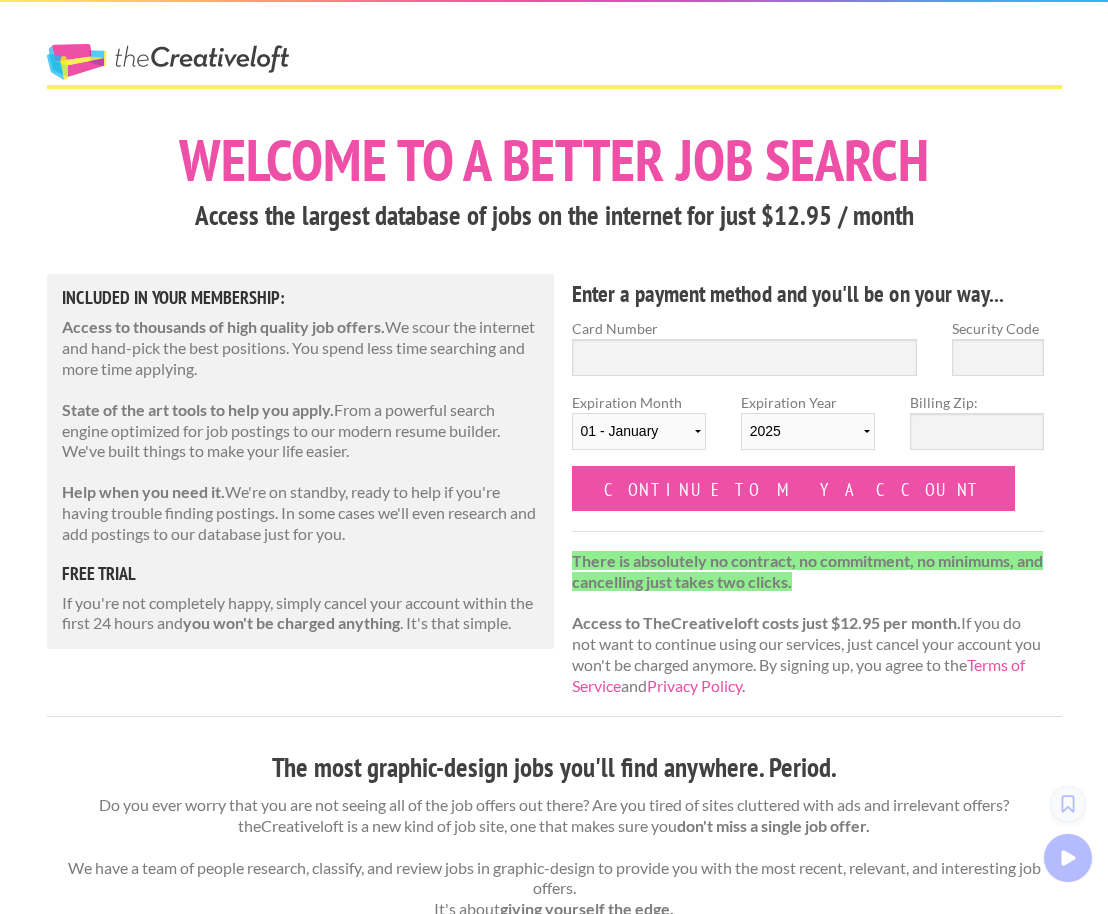 scroll, scrollTop: 0, scrollLeft: 0, axis: both 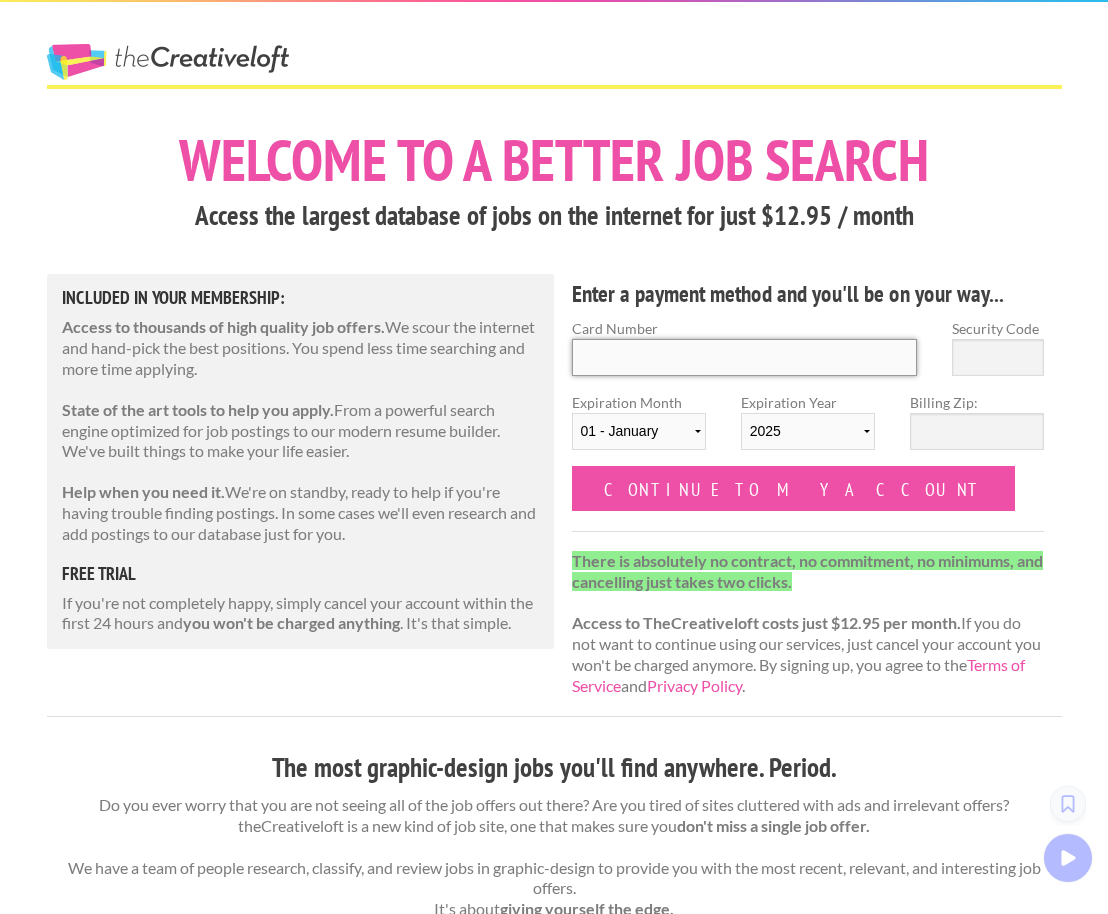 click on "Card Number" at bounding box center [745, 357] 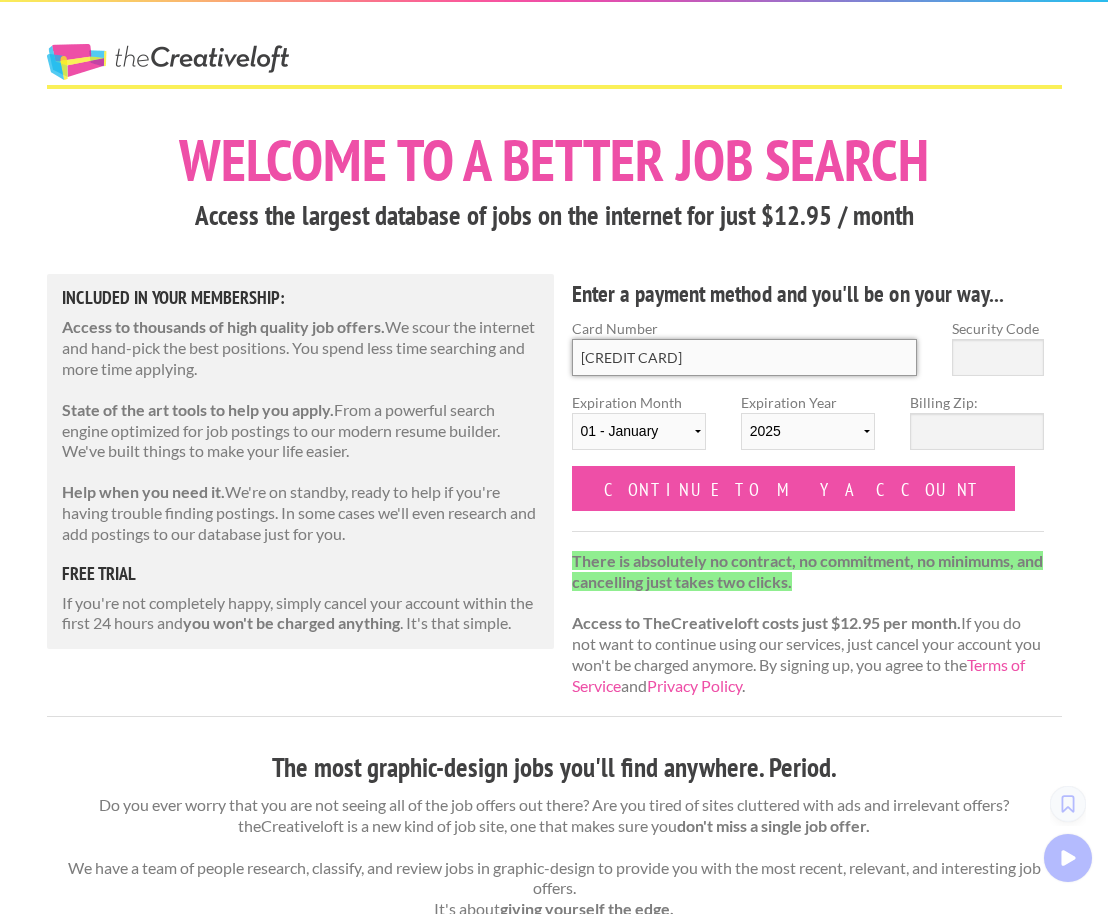 type on "5112 6600 0513" 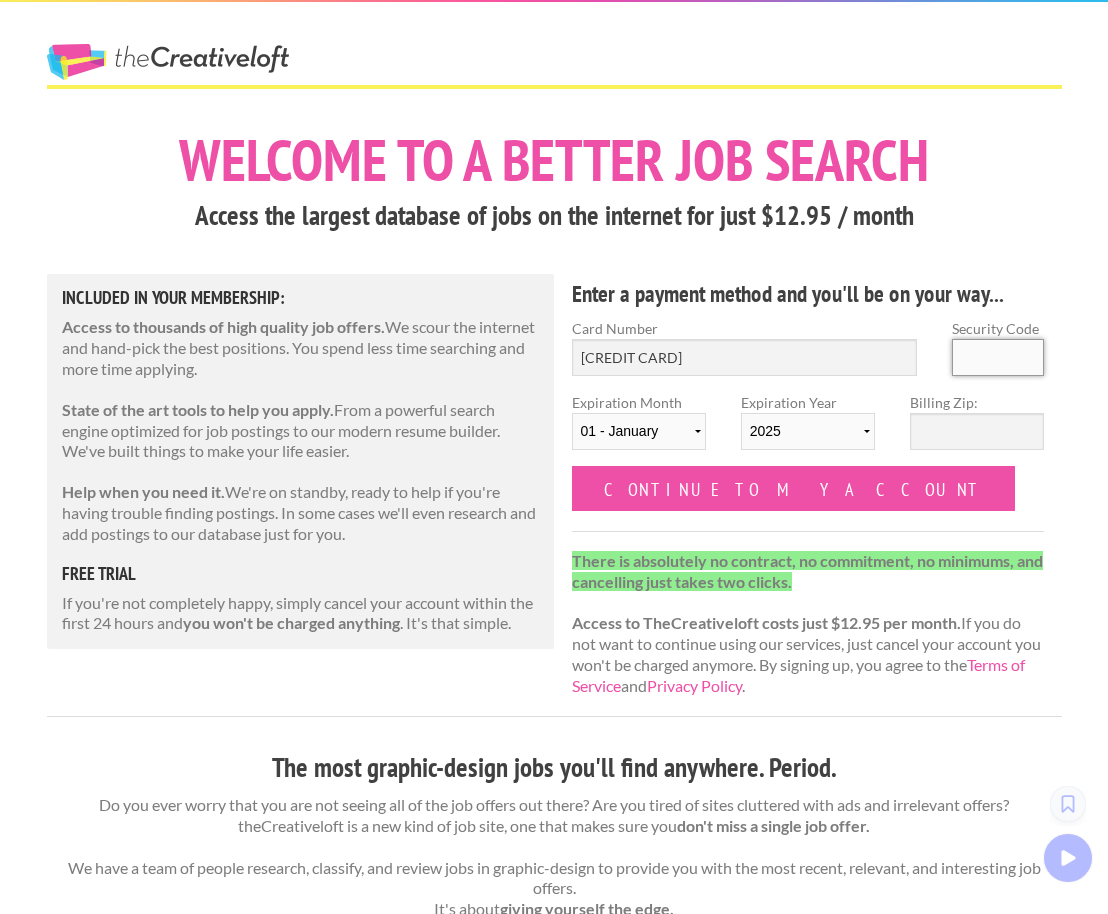 click on "Security Code" at bounding box center (998, 357) 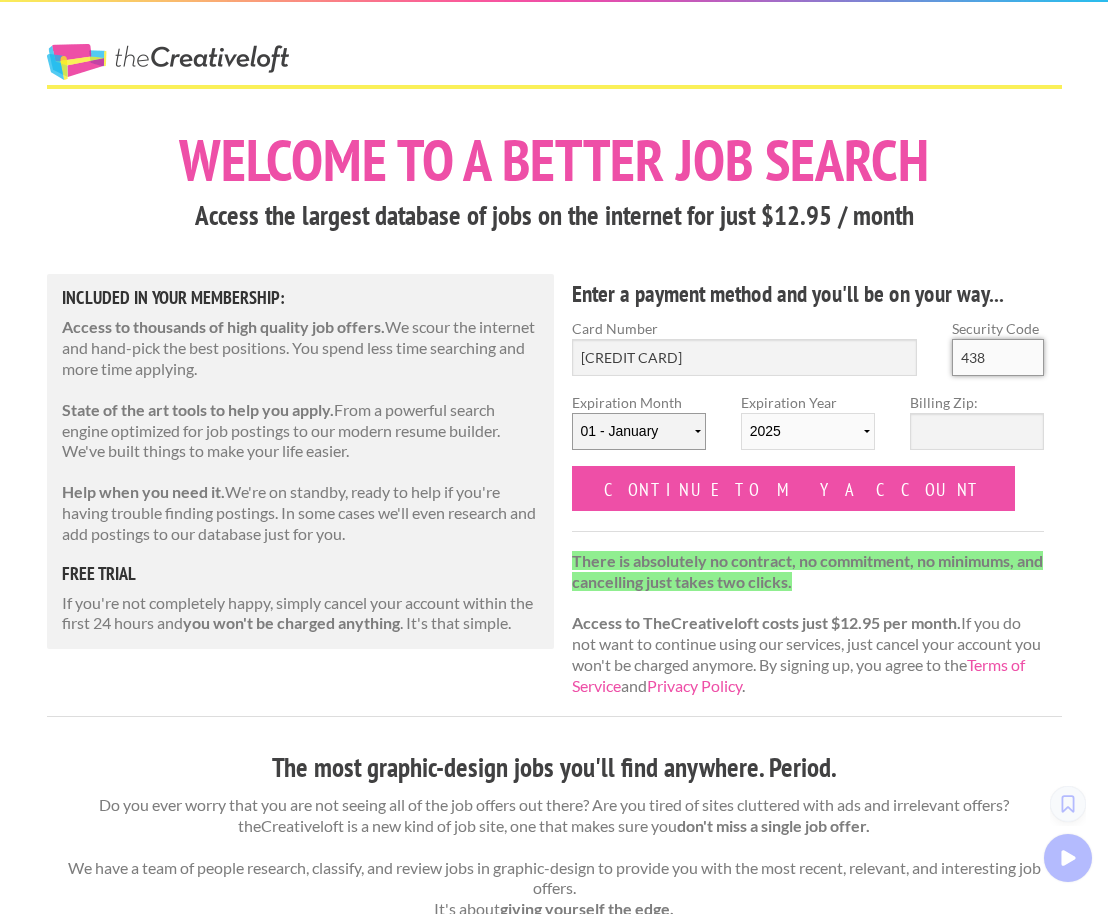 type on "438" 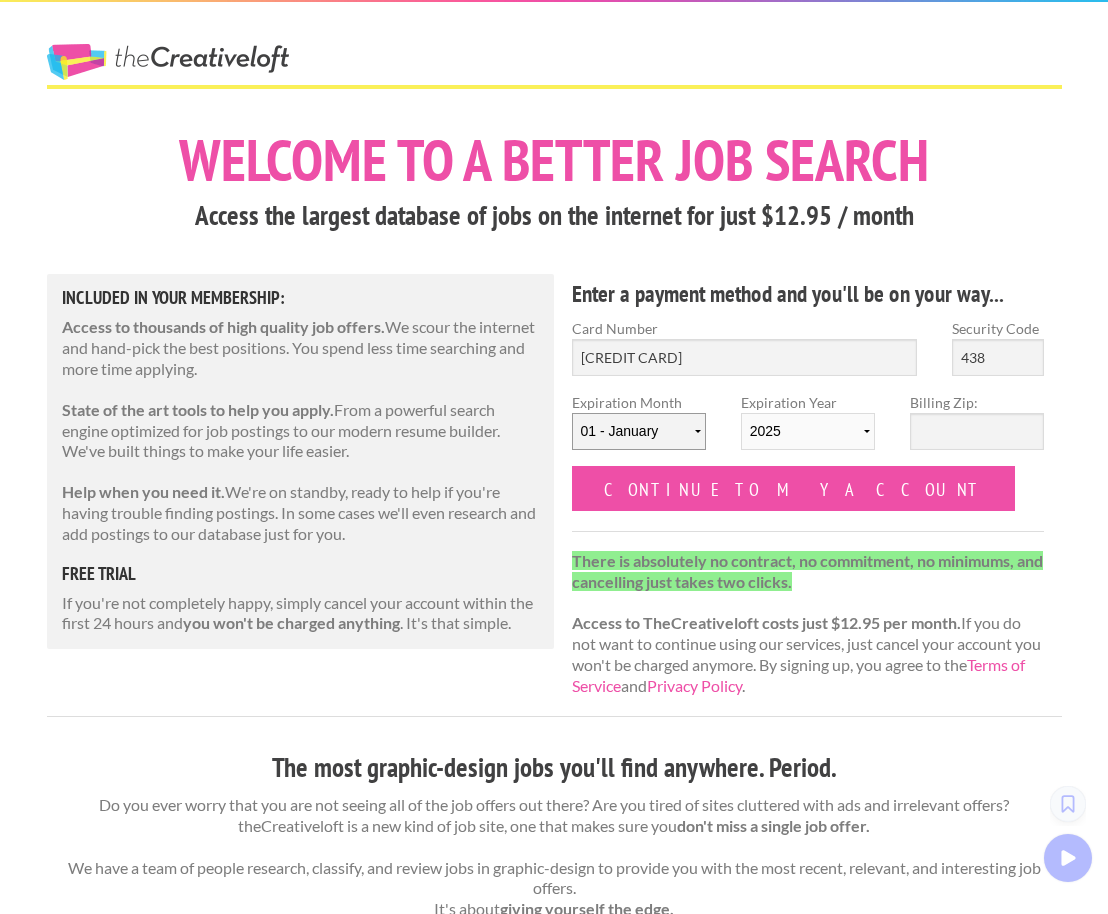 select on "10" 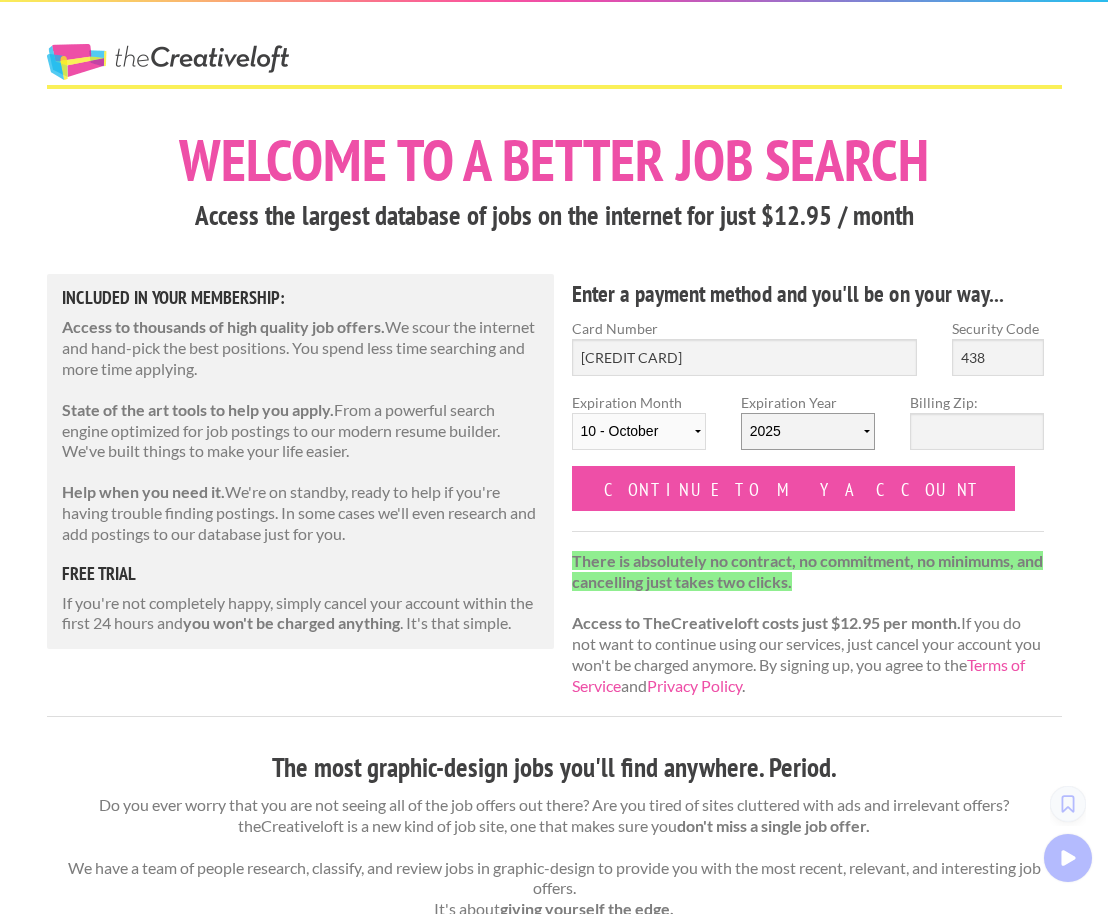 select on "2027" 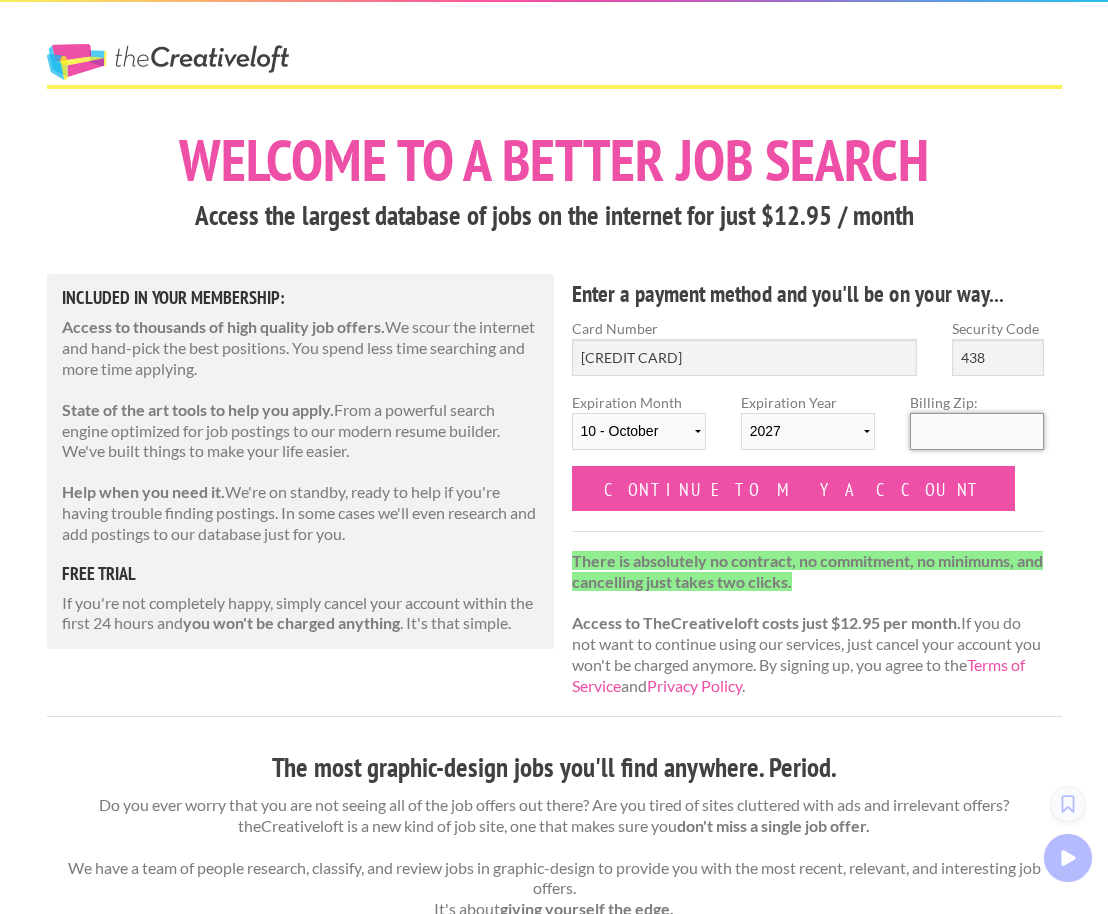 click on "Billing Zip:" at bounding box center (977, 431) 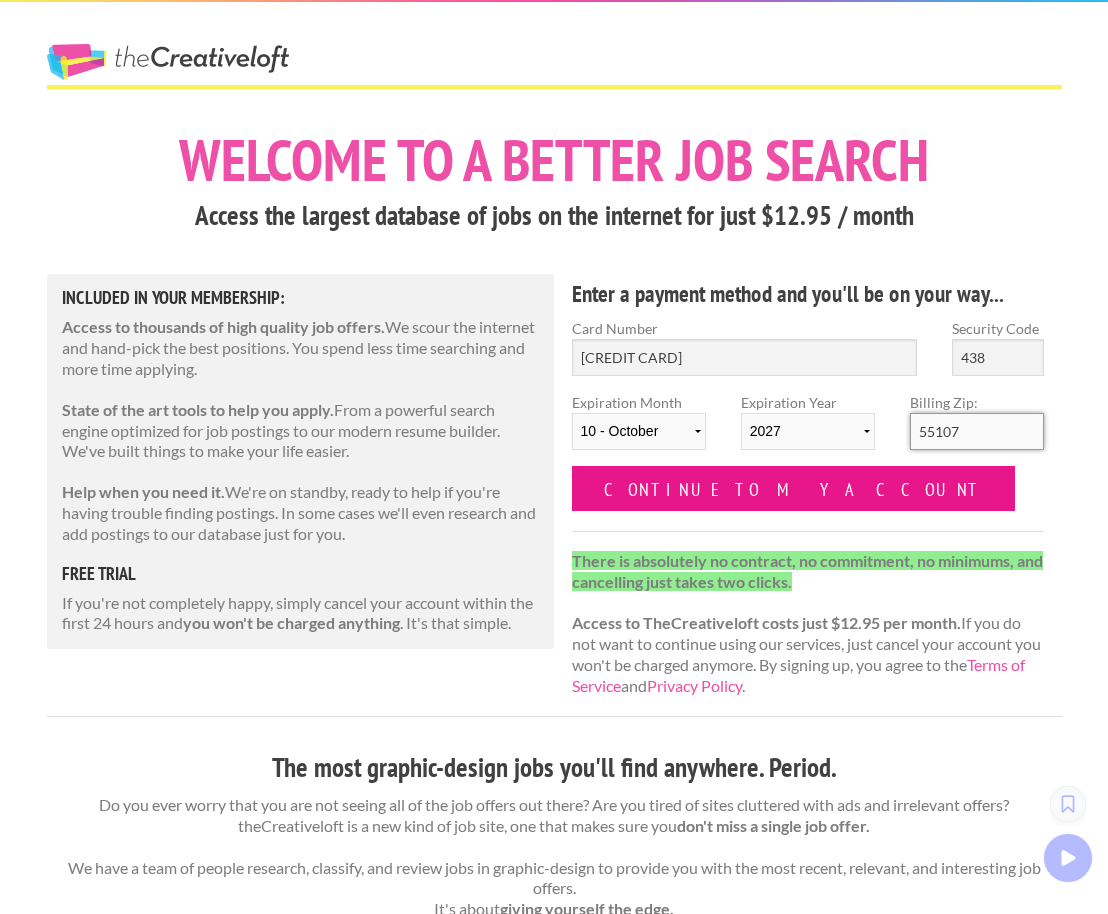type on "55107" 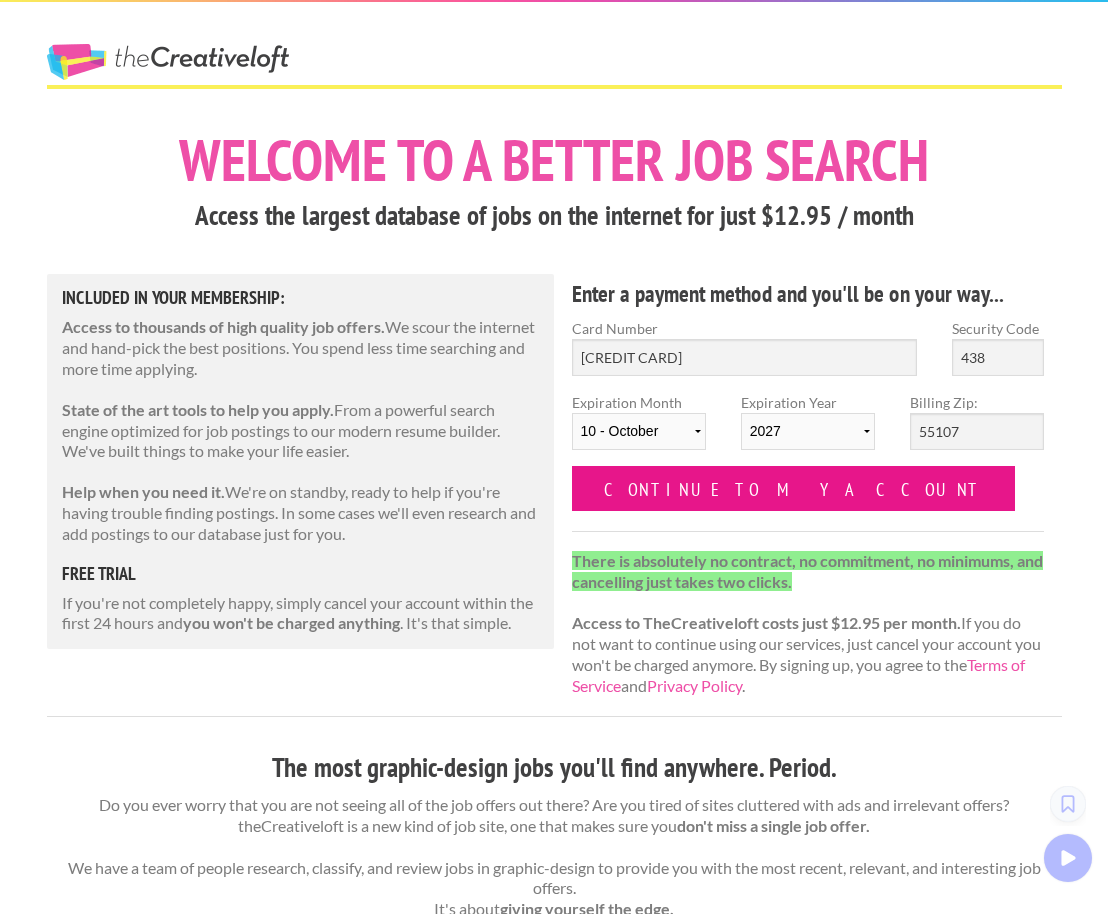 click on "Continue to my account" at bounding box center (794, 488) 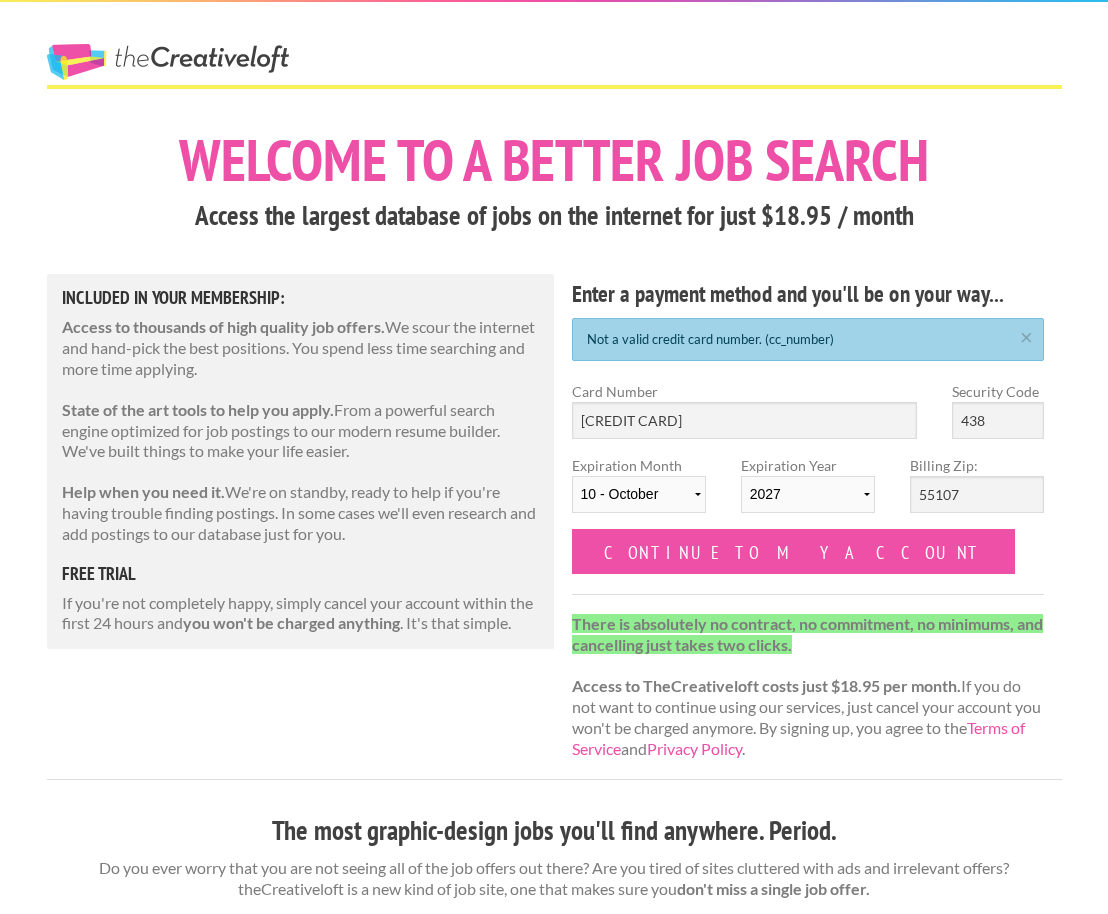 scroll, scrollTop: 0, scrollLeft: 0, axis: both 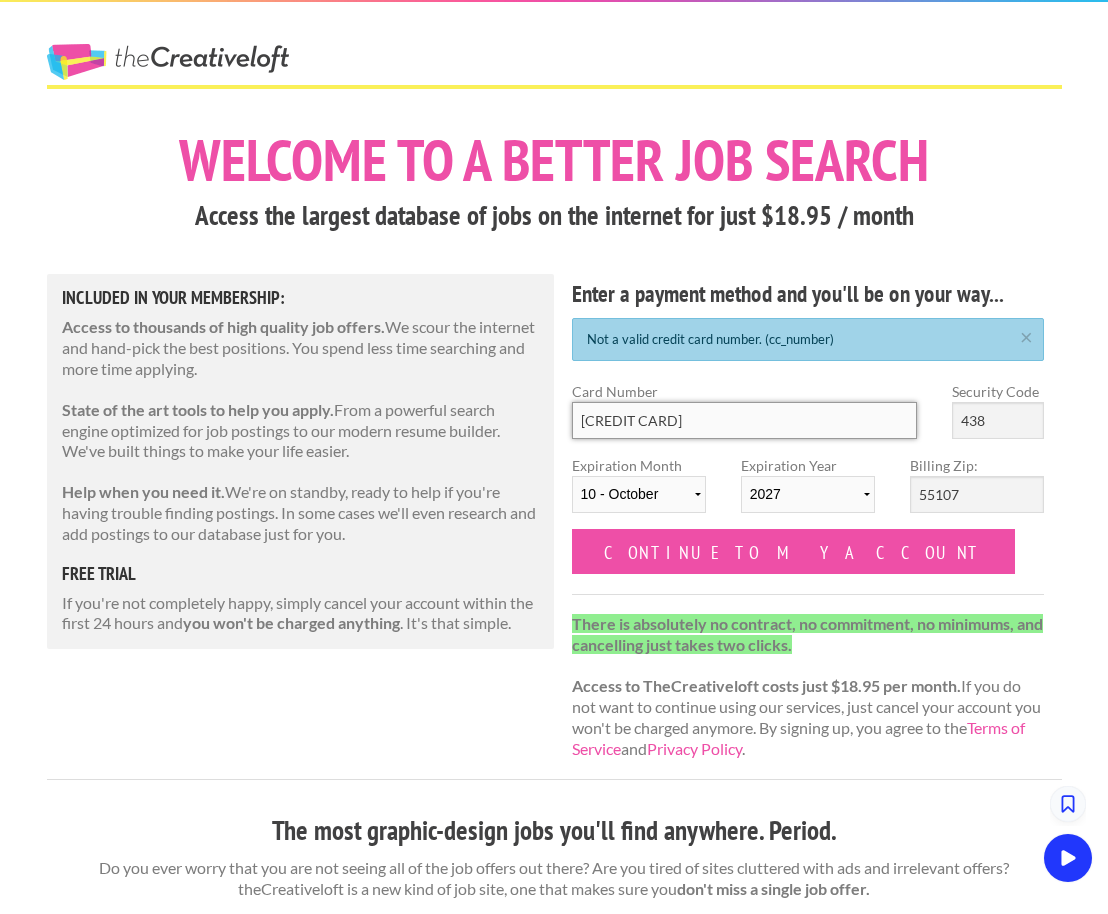 click on "5112 6600 0513" at bounding box center (745, 420) 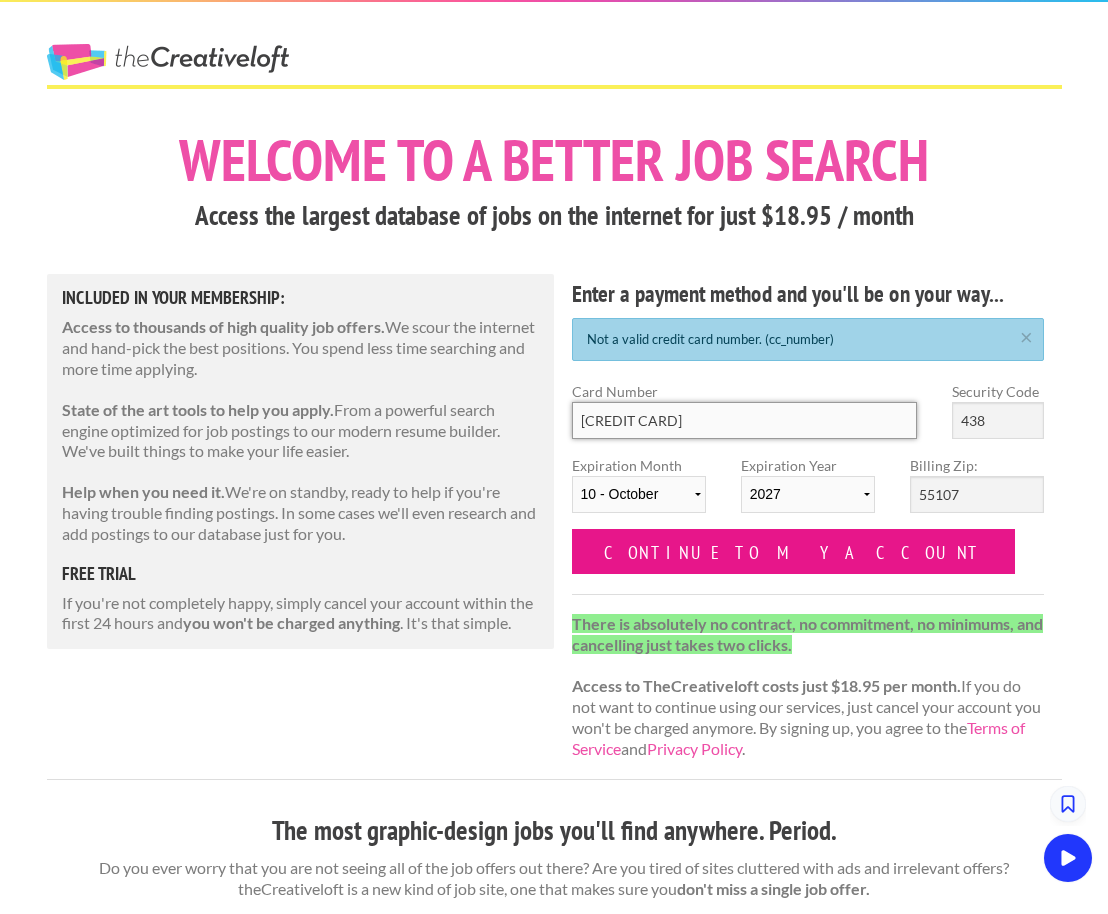 type on "5112 6600 0513 8404" 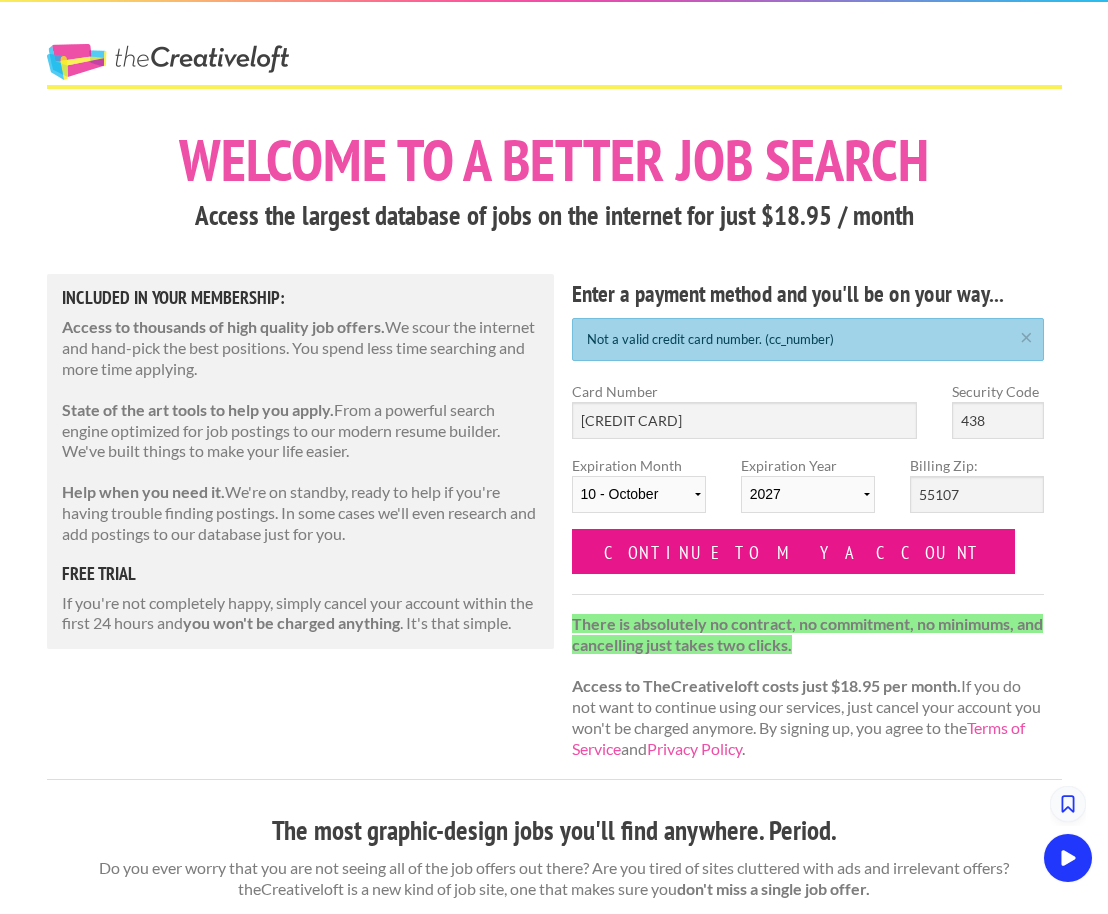 click on "Continue to my account" at bounding box center [794, 551] 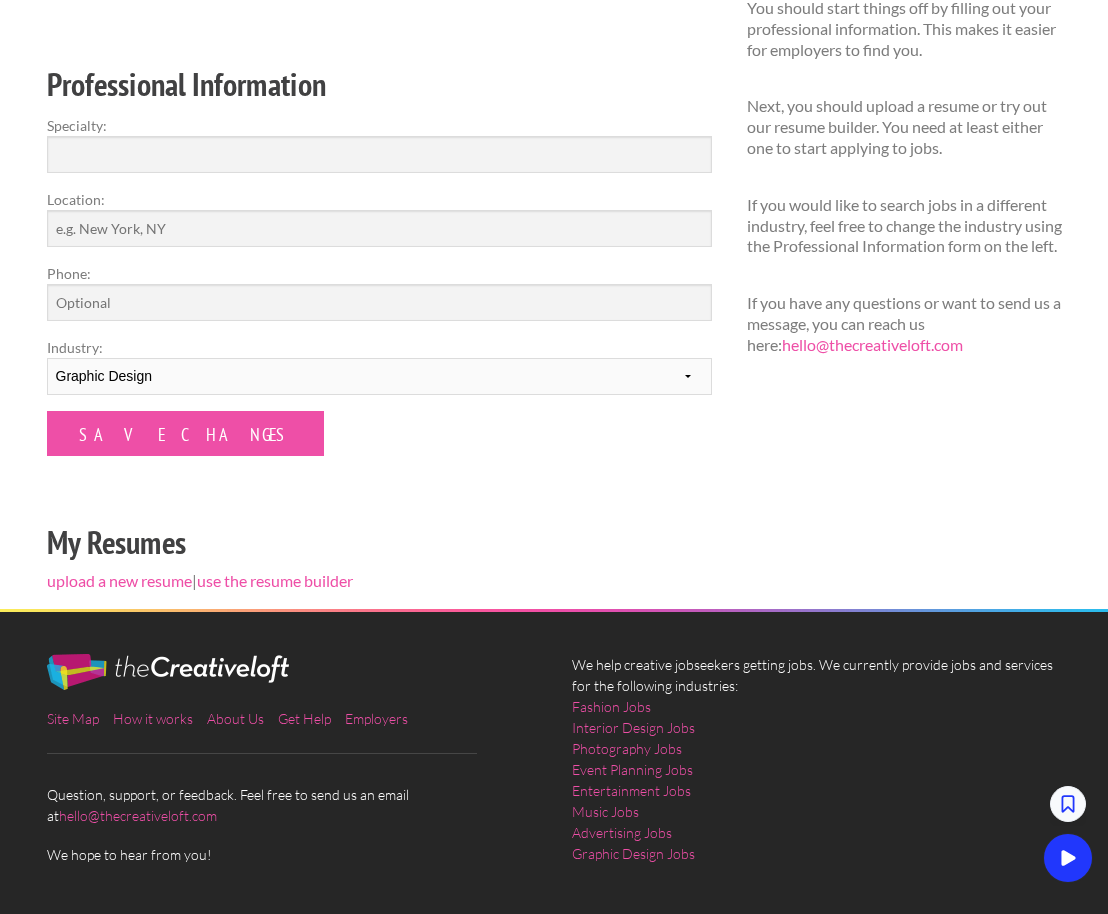 scroll, scrollTop: 331, scrollLeft: 0, axis: vertical 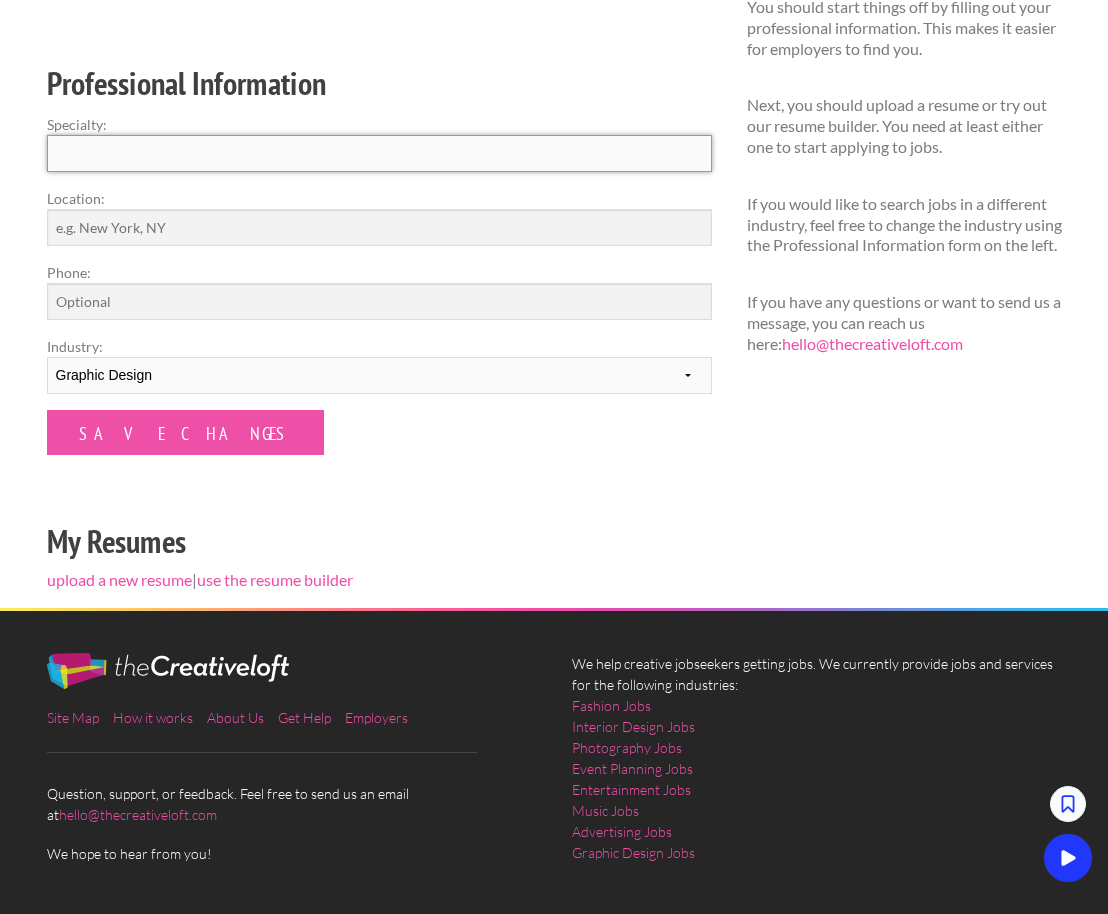 click on "Specialty:" at bounding box center (379, 153) 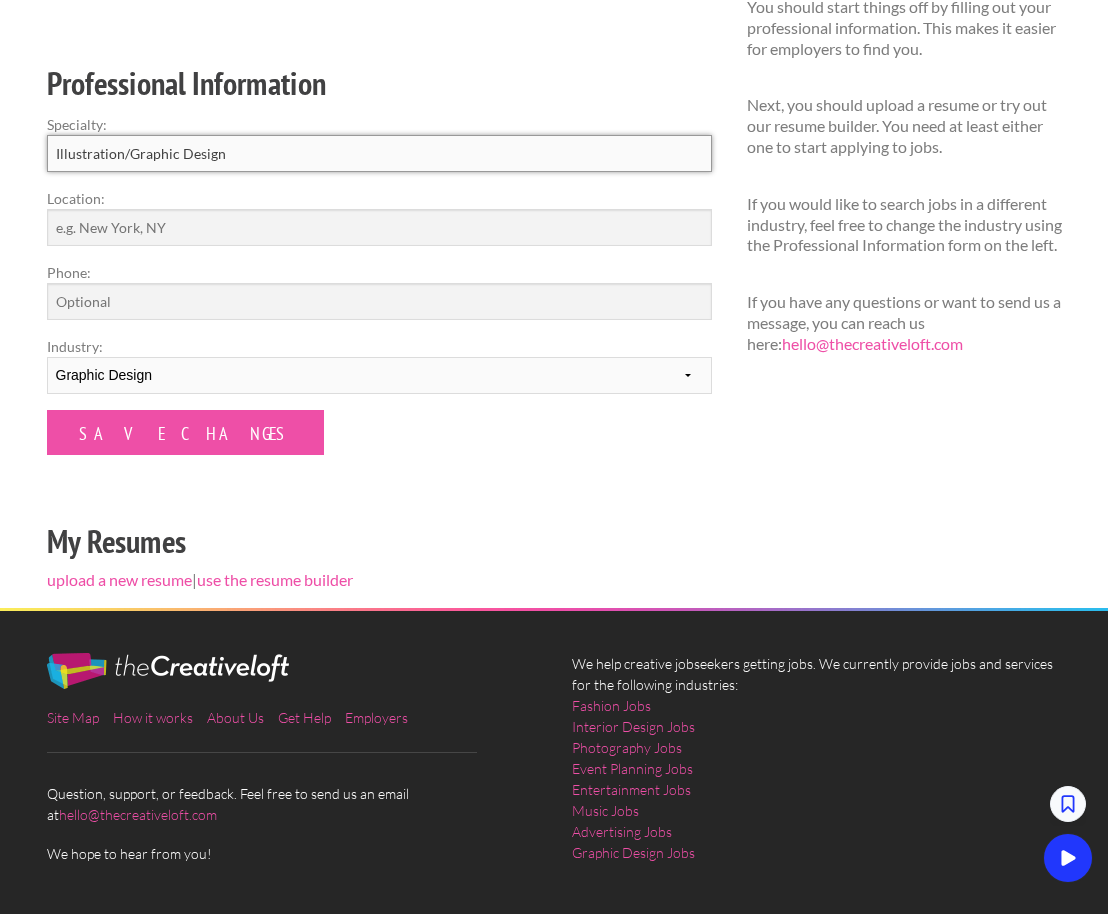type on "Illustration/Graphic Design" 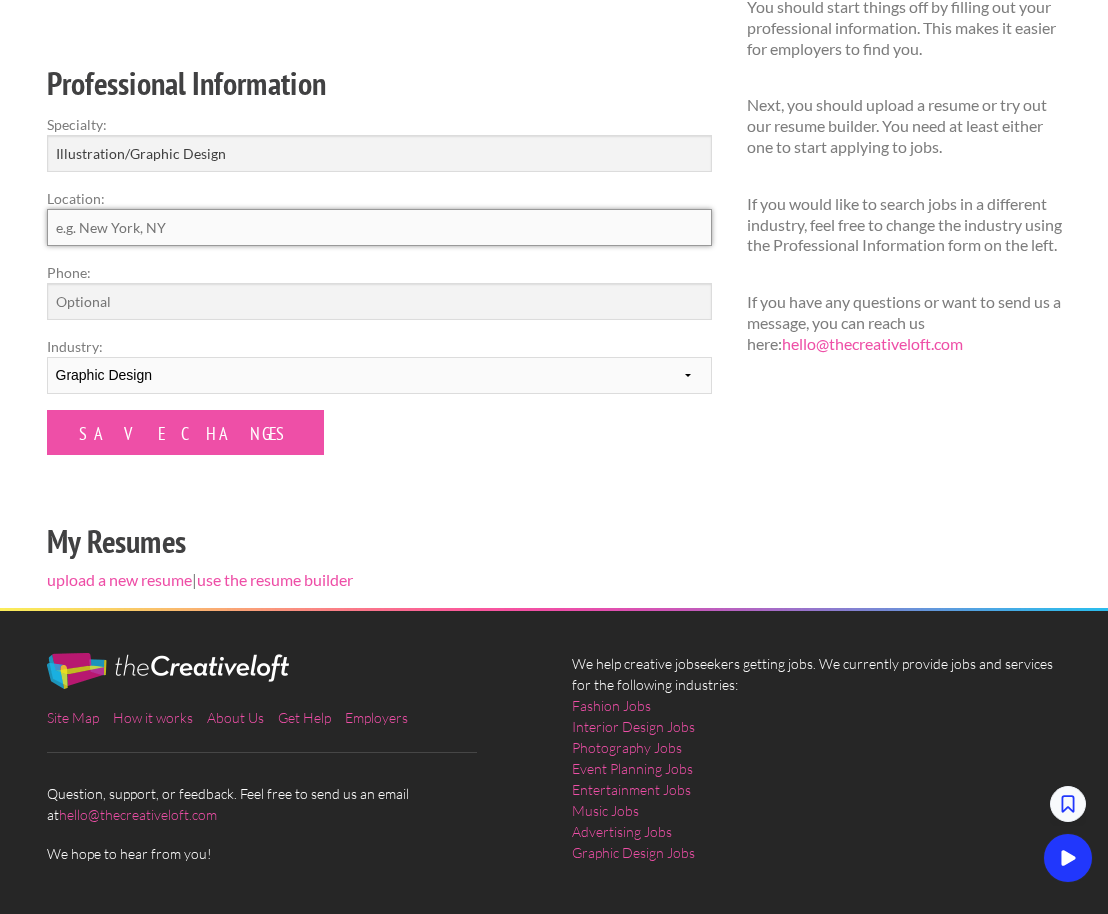 click on "Location:" at bounding box center (379, 227) 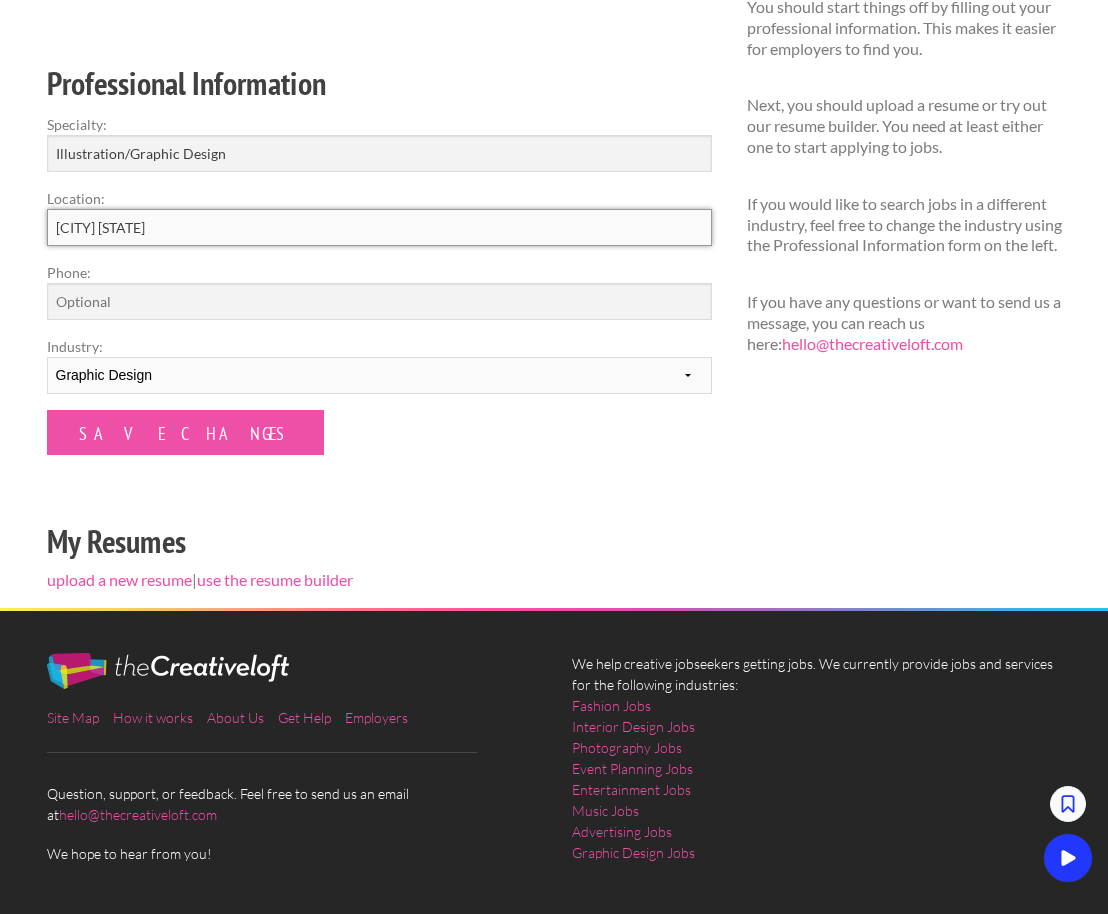 type on "[CITY] [STATE]" 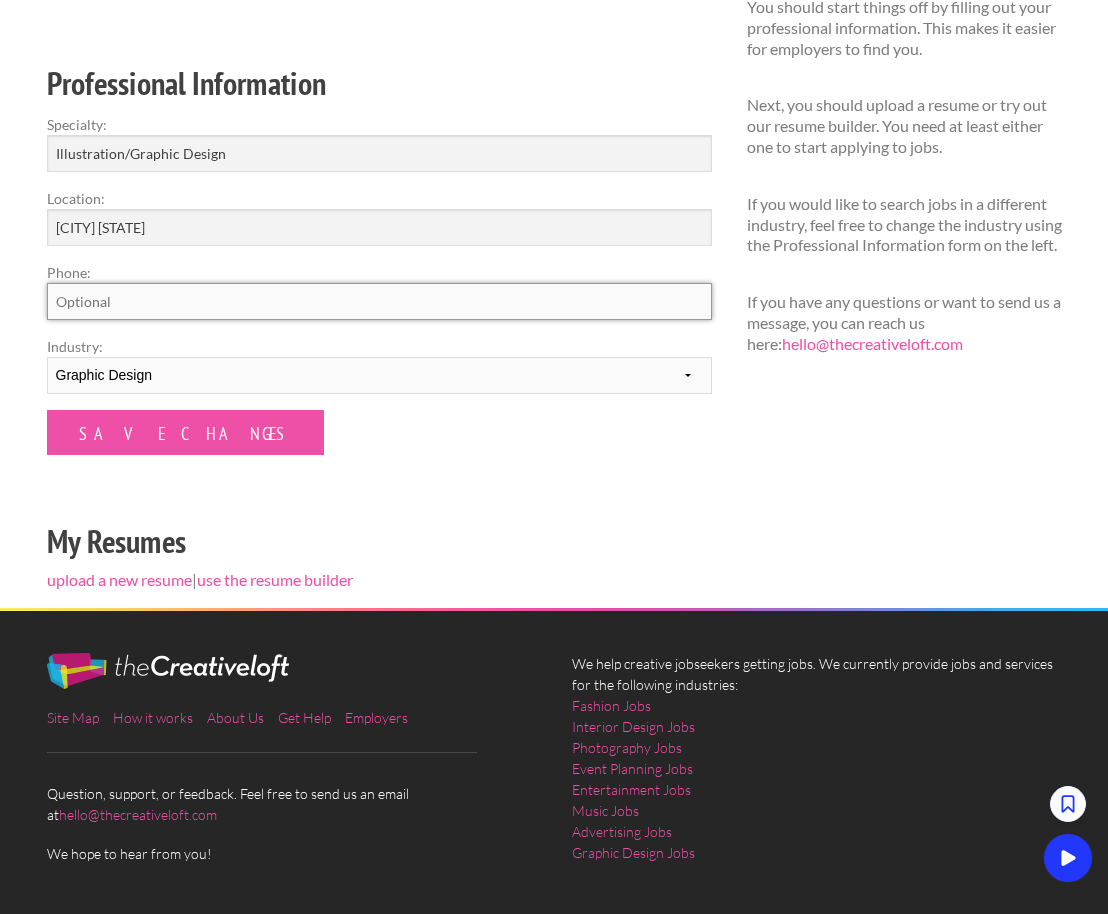 click on "Phone:" at bounding box center (379, 301) 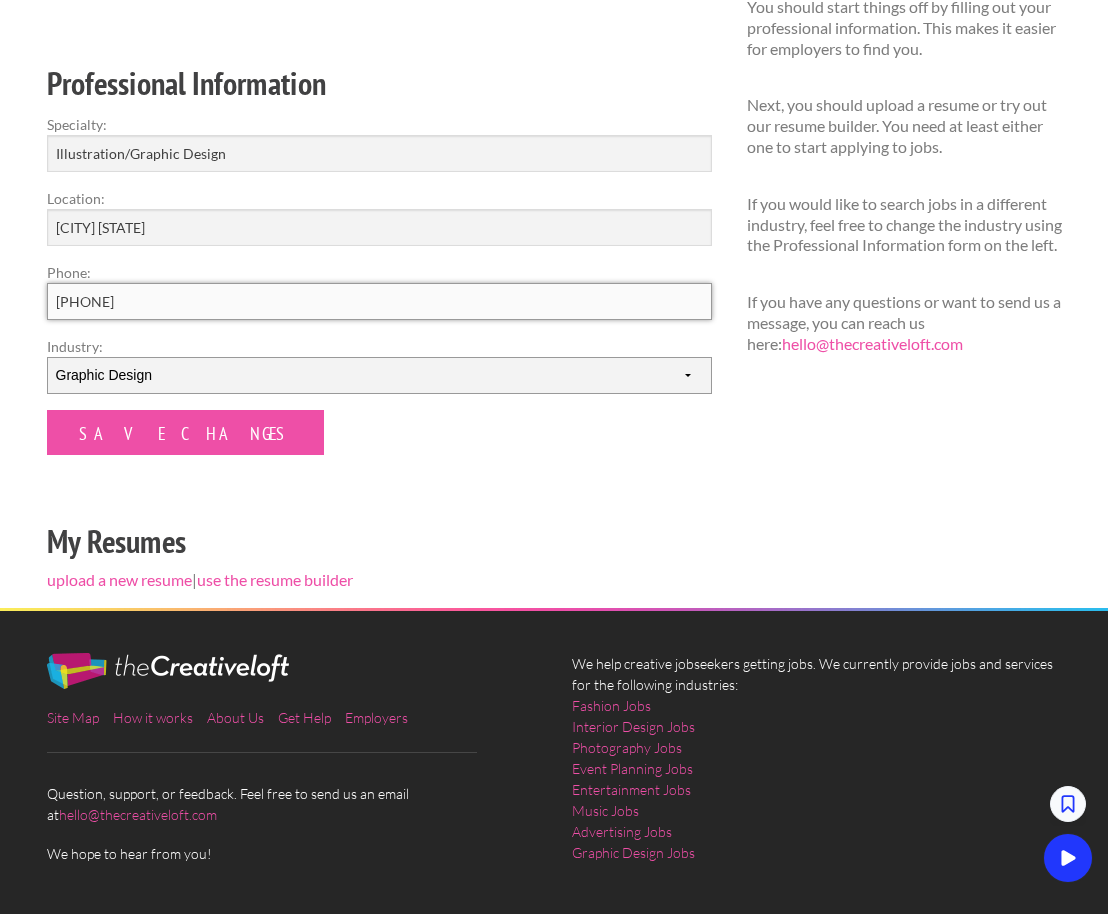 type on "[PHONE]" 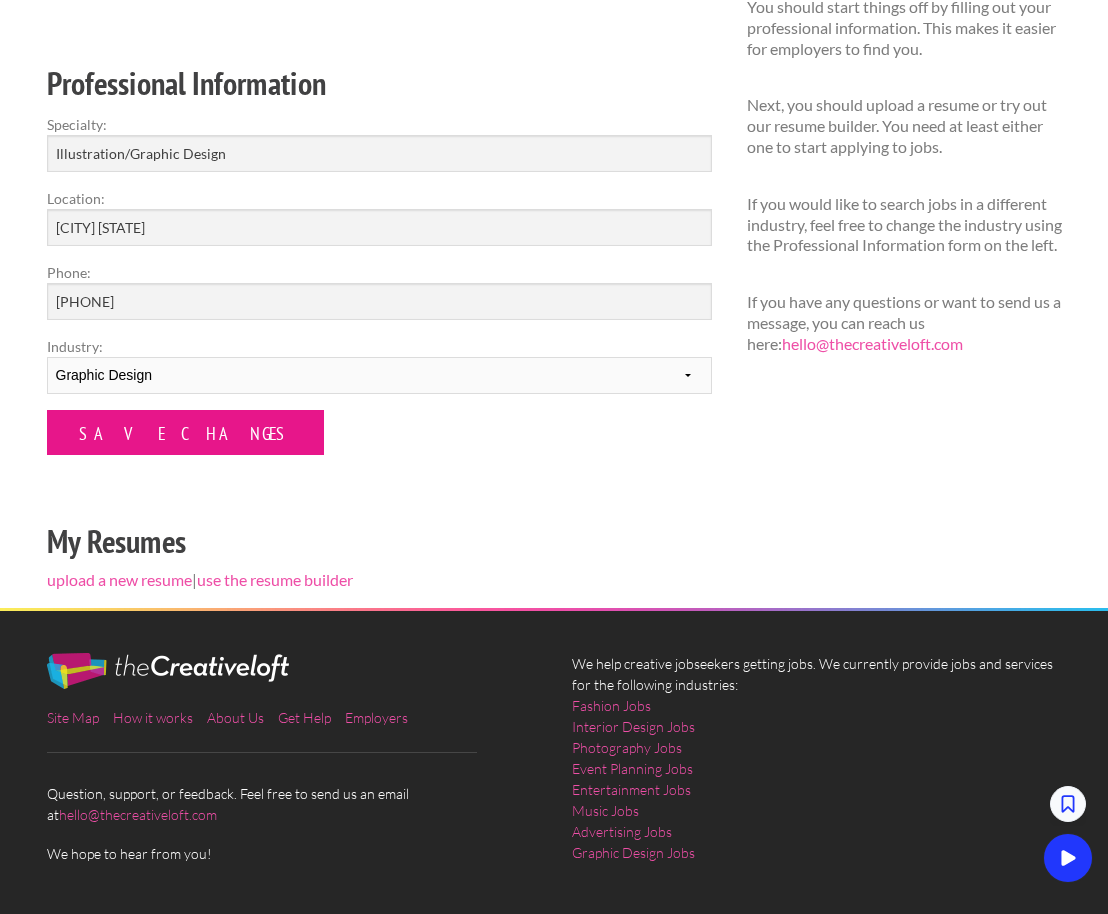 click on "Save Changes" at bounding box center (185, 432) 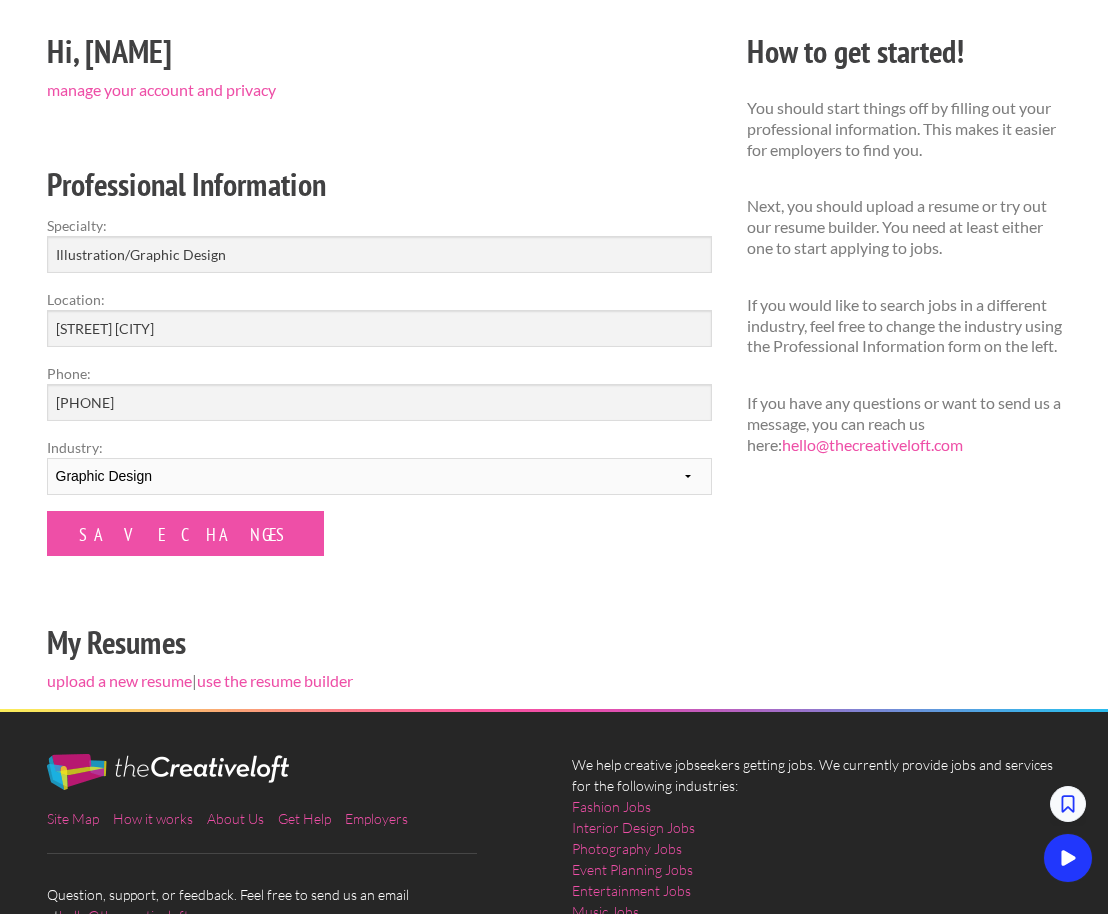 scroll, scrollTop: 169, scrollLeft: 0, axis: vertical 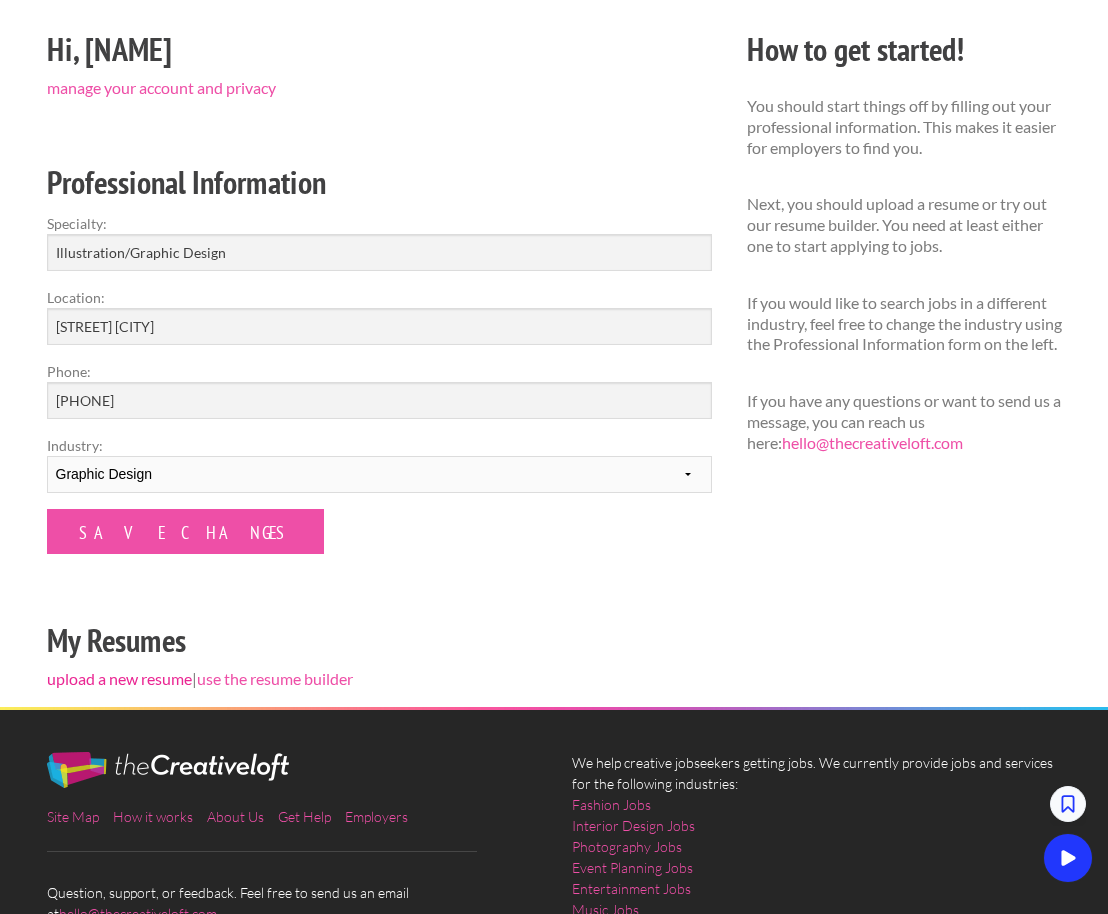 click on "upload a new resume" at bounding box center (119, 678) 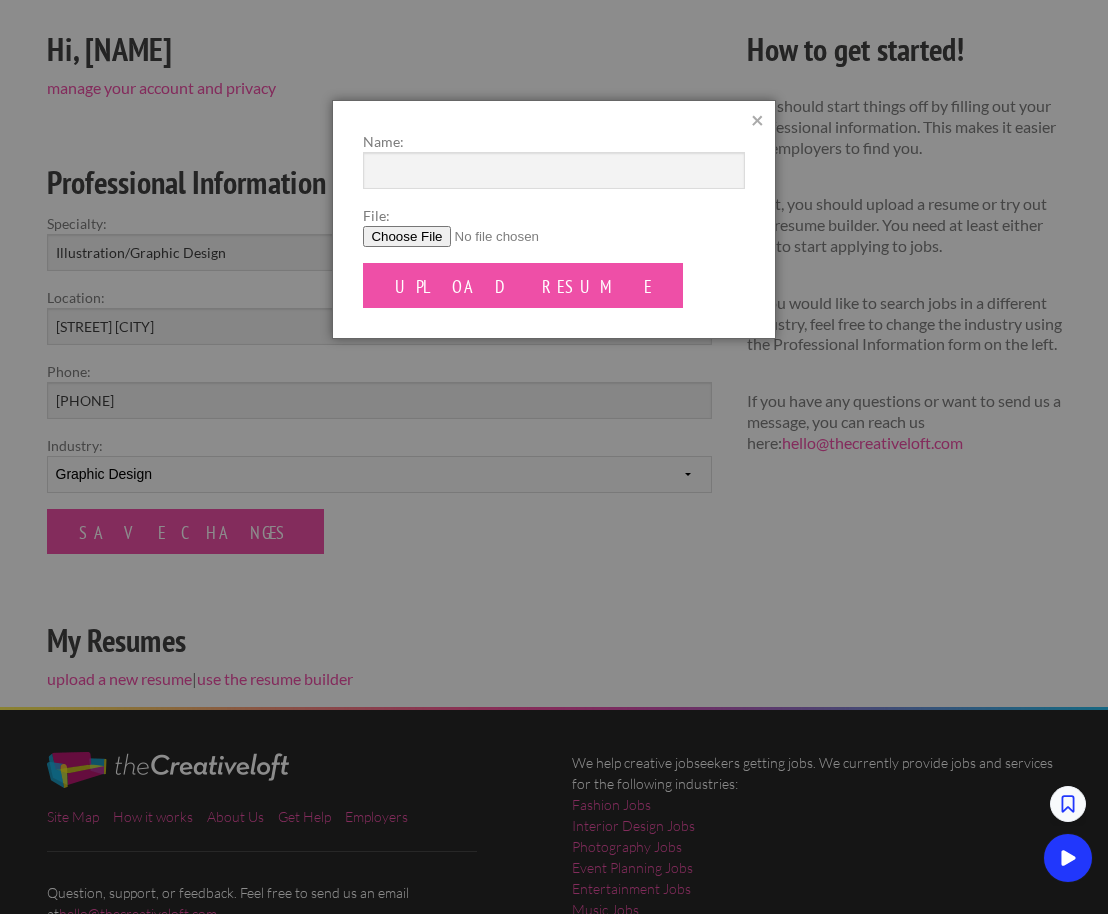 click at bounding box center [554, 457] 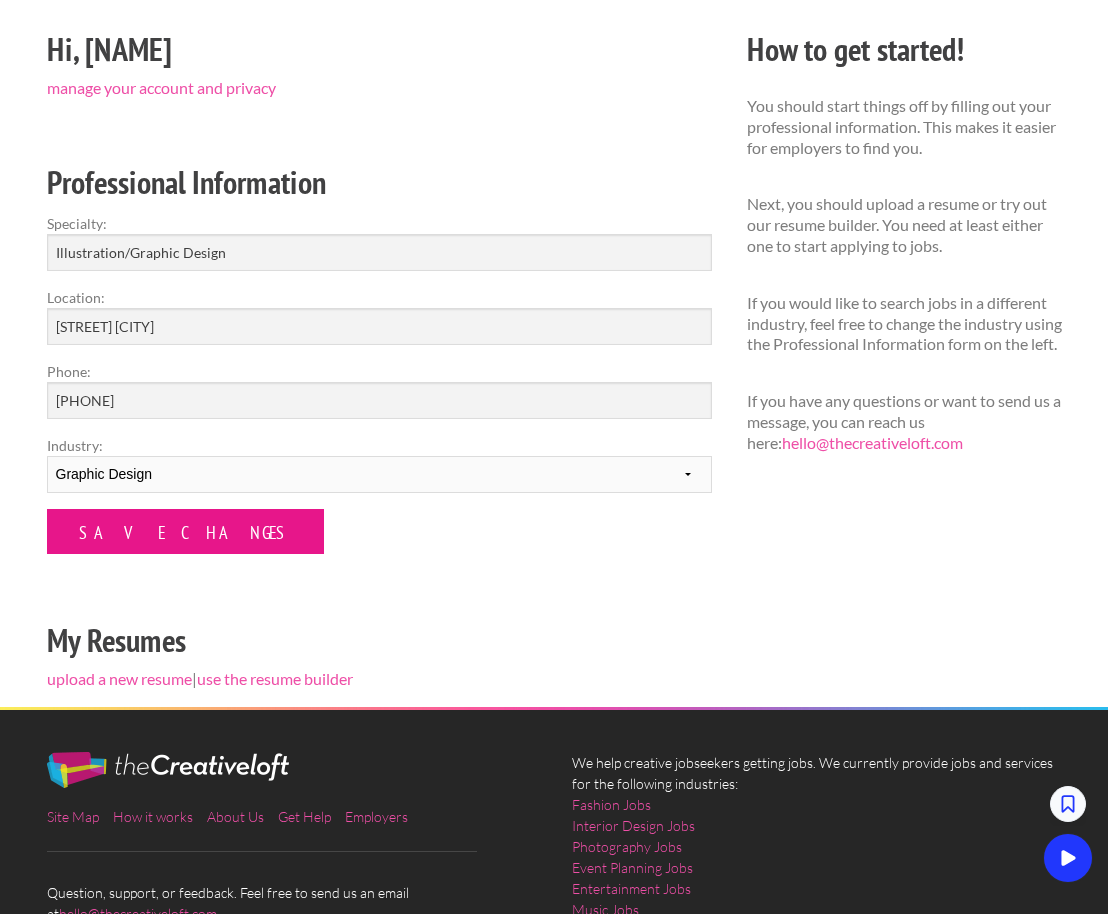 click on "Save Changes" at bounding box center [185, 531] 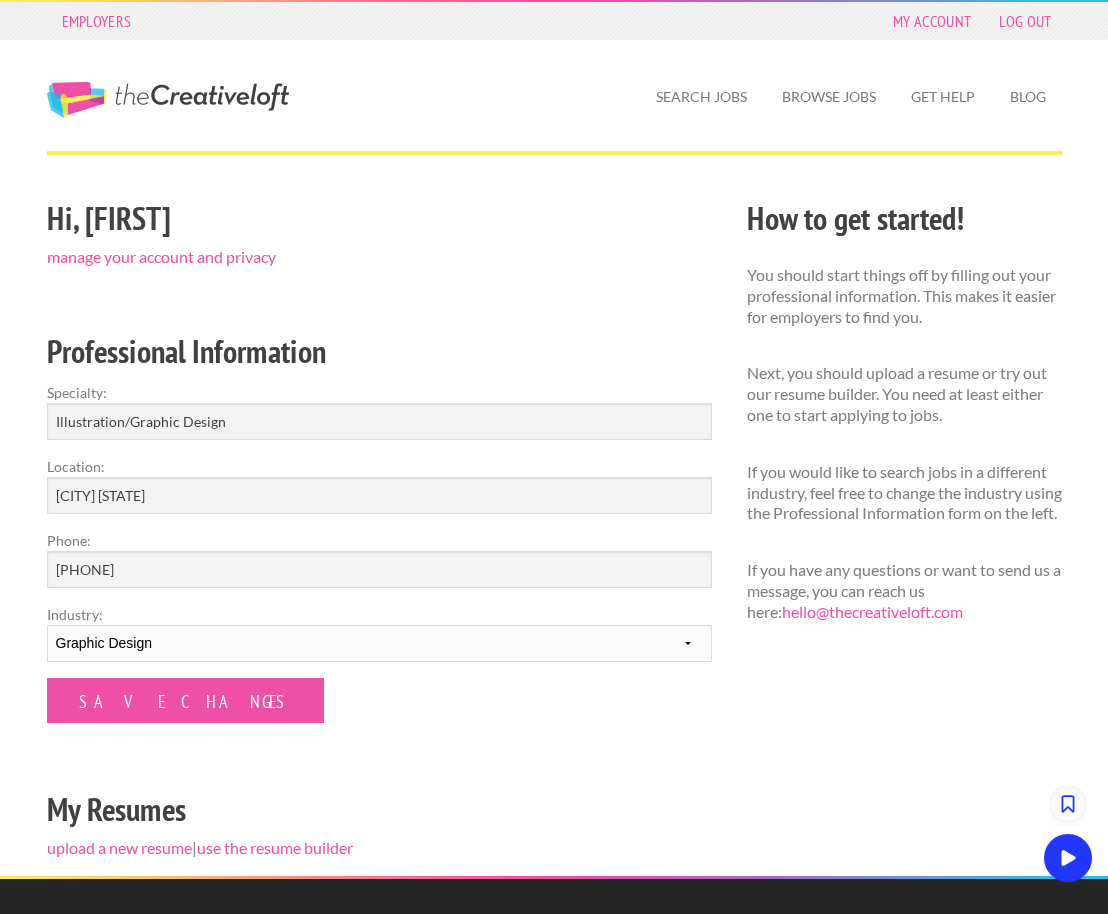 scroll, scrollTop: 0, scrollLeft: 0, axis: both 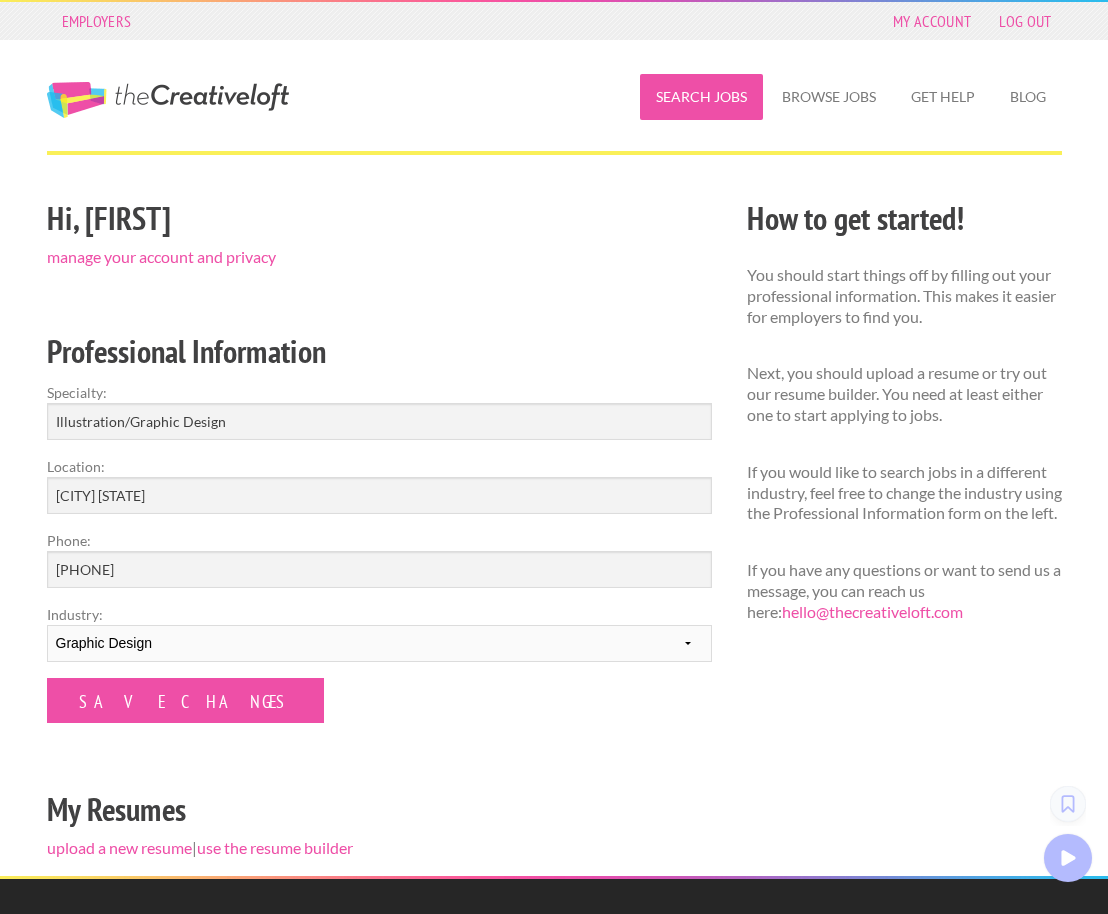 click on "Search Jobs" at bounding box center (701, 97) 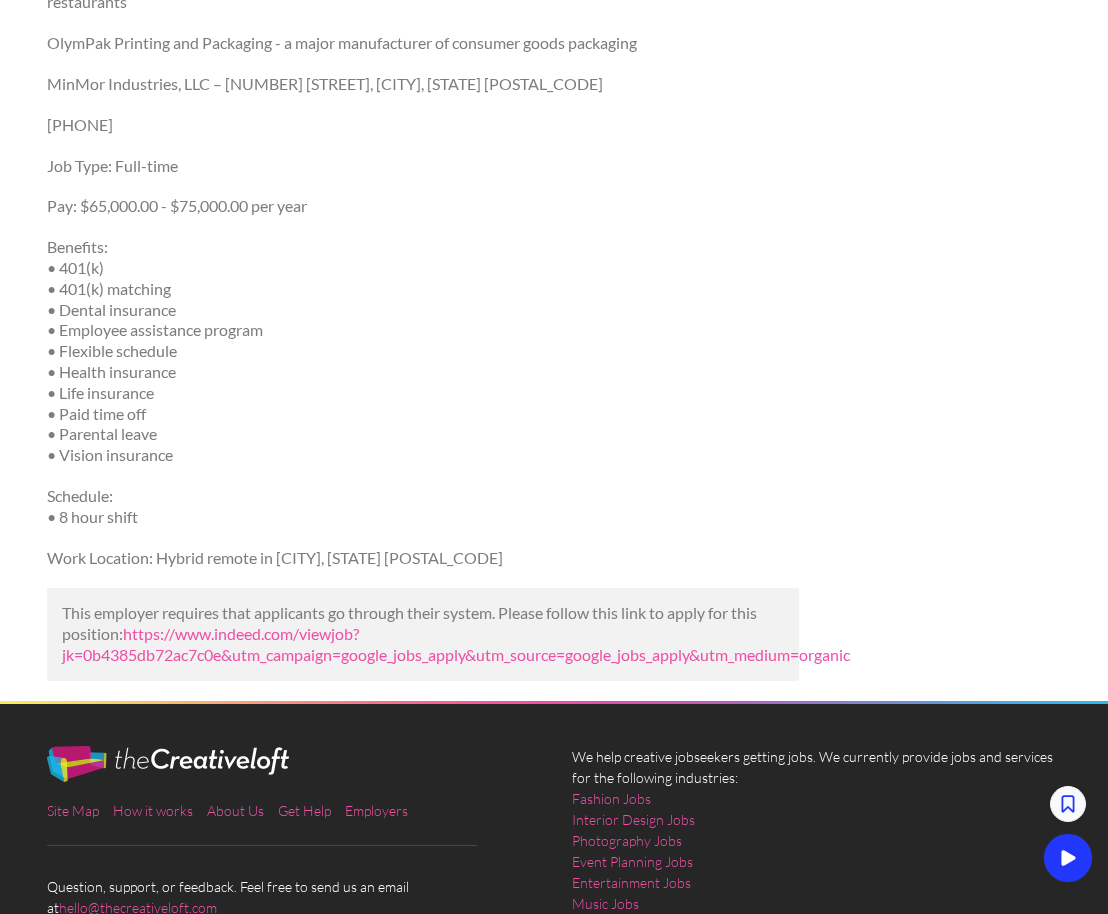 scroll, scrollTop: 2405, scrollLeft: 0, axis: vertical 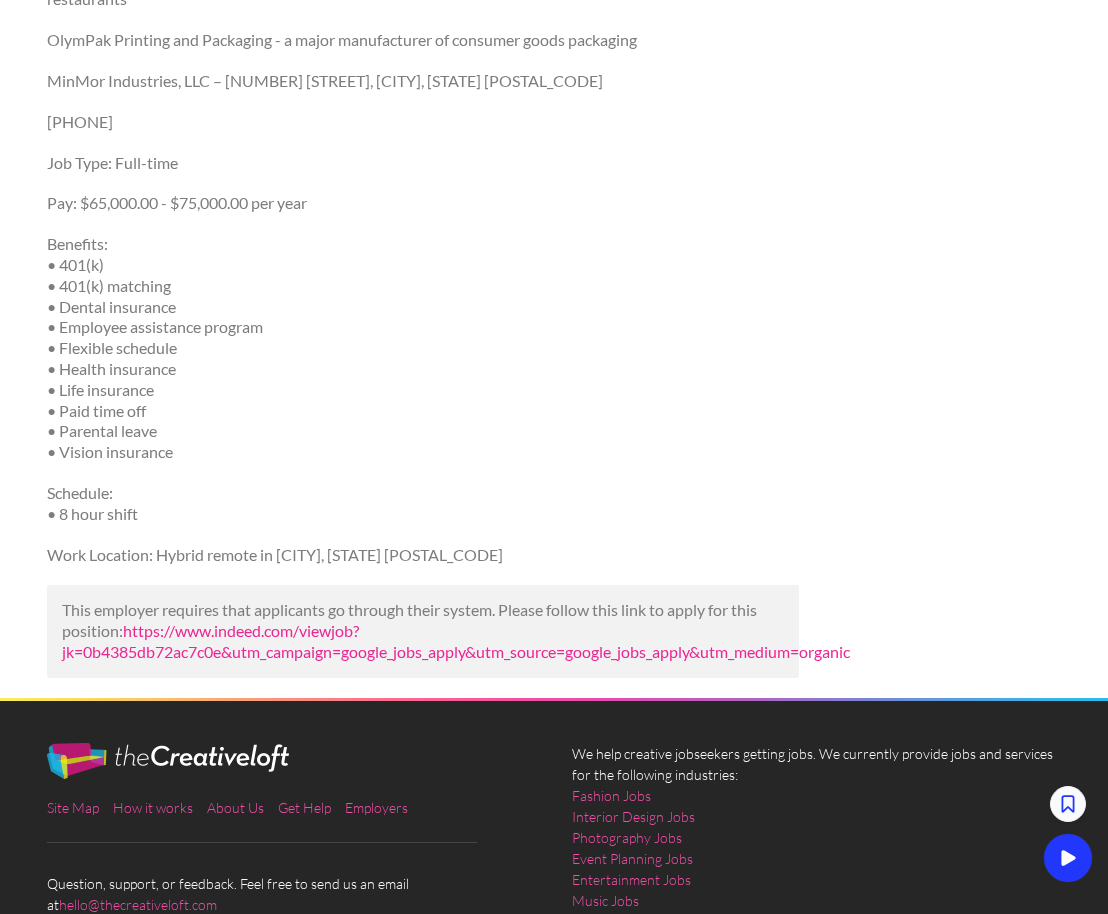 click on "https://www.indeed.com/viewjob?jk=0b4385db72ac7c0e&utm_campaign=google_jobs_apply&utm_source=google_jobs_apply&utm_medium=organic" at bounding box center (456, 641) 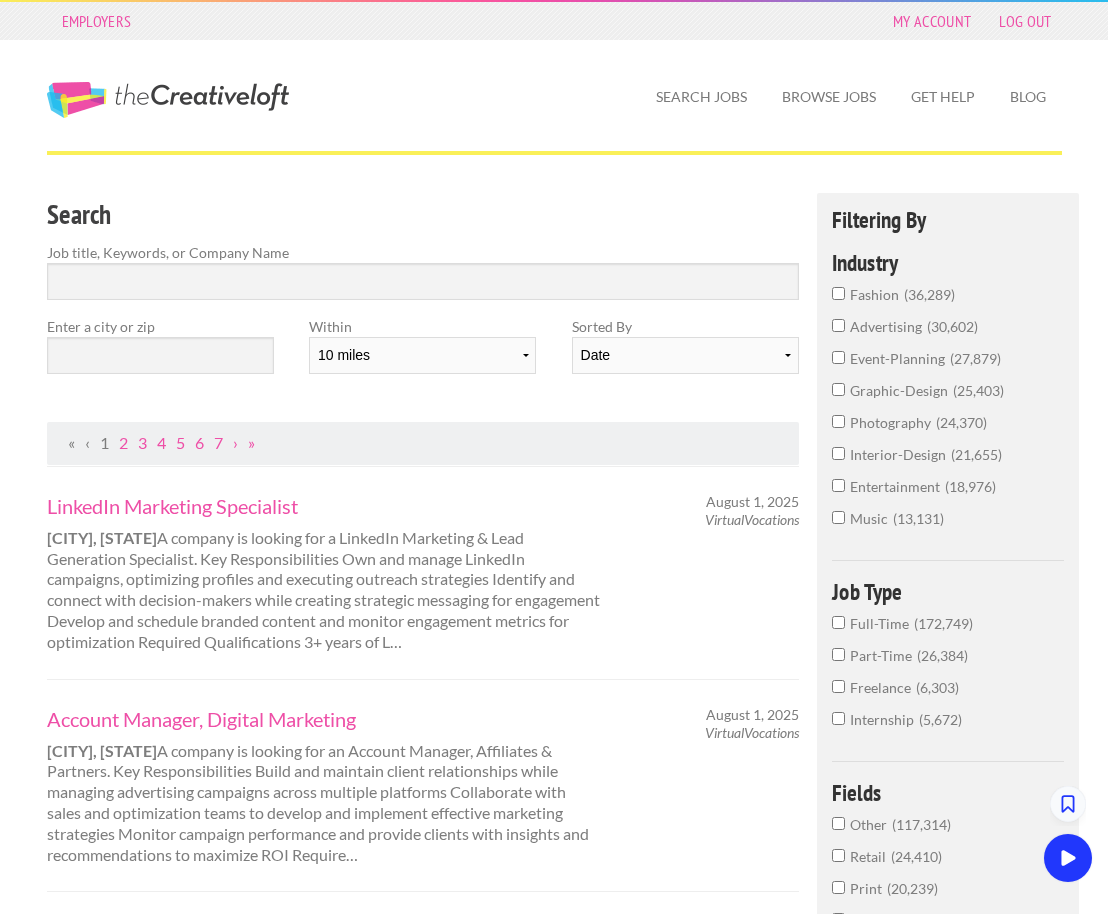 scroll, scrollTop: -1, scrollLeft: 0, axis: vertical 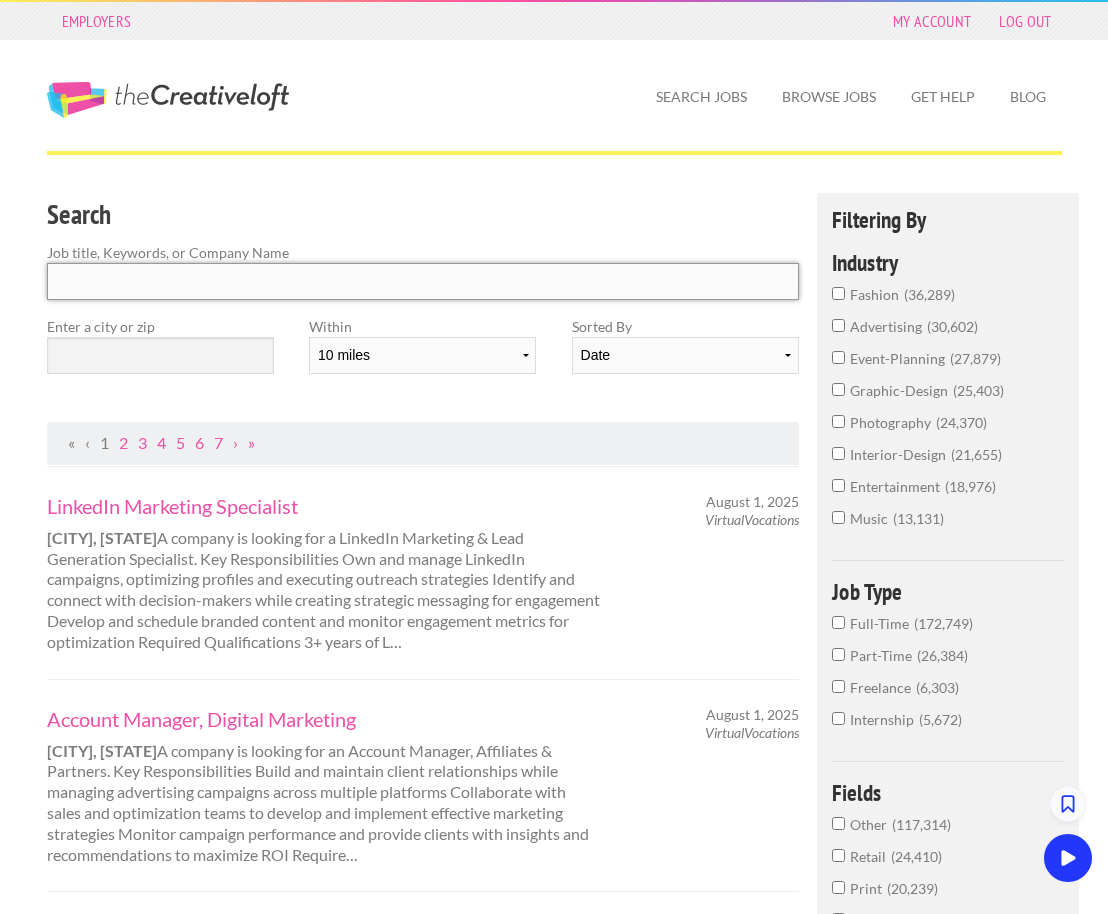 click at bounding box center (423, 281) 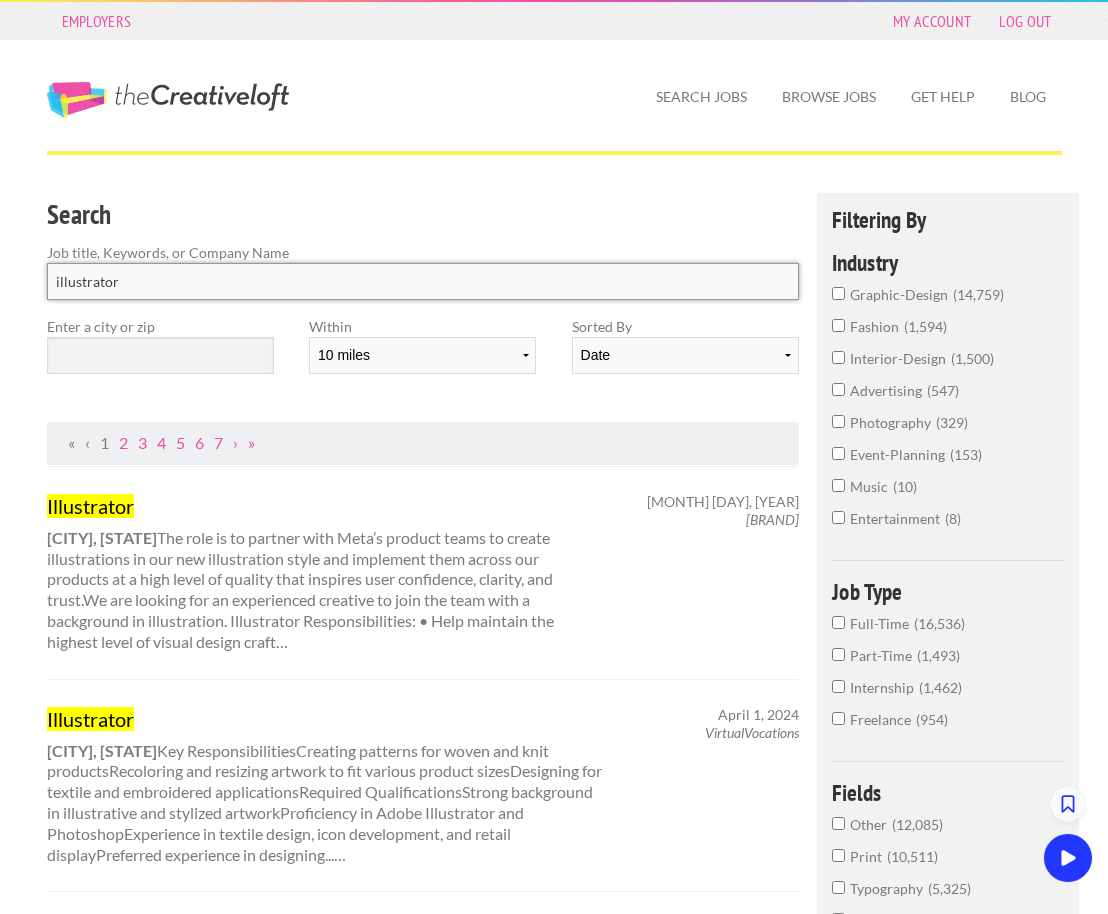 type on "illustrator" 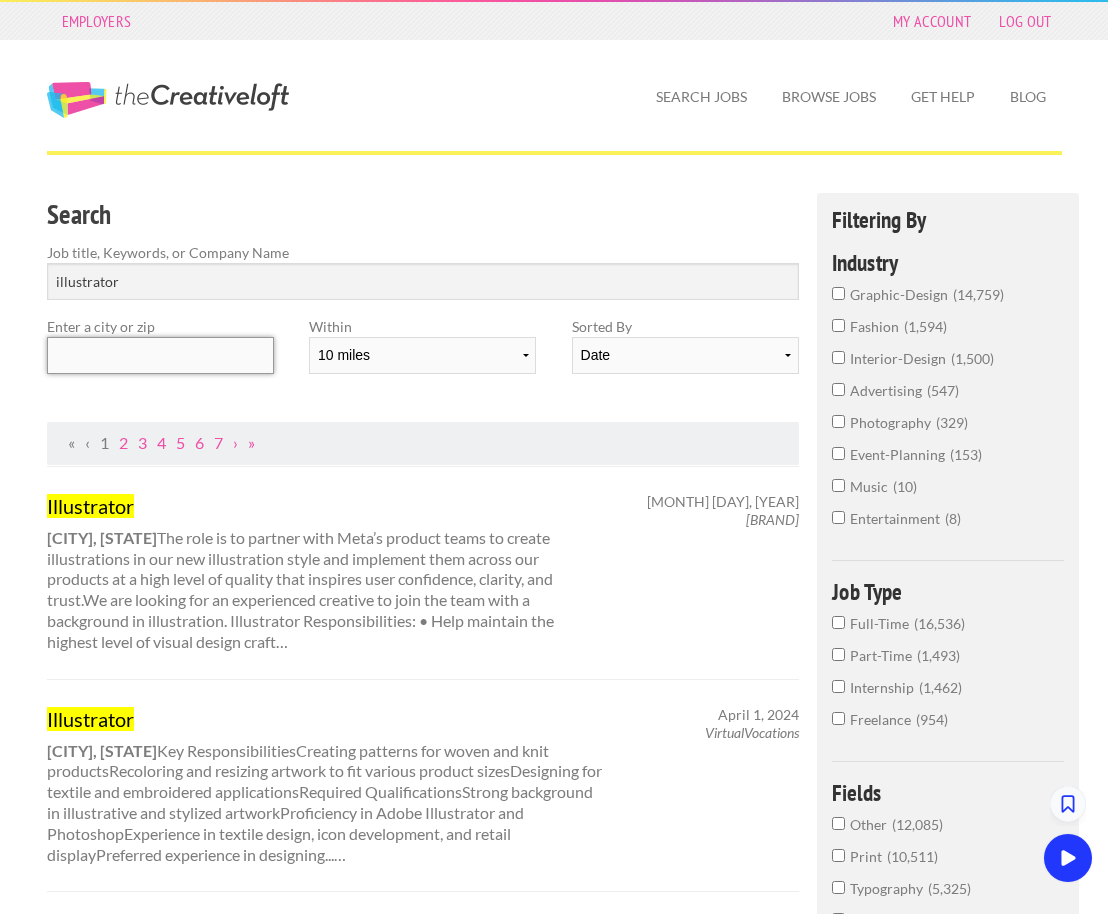 click at bounding box center [160, 355] 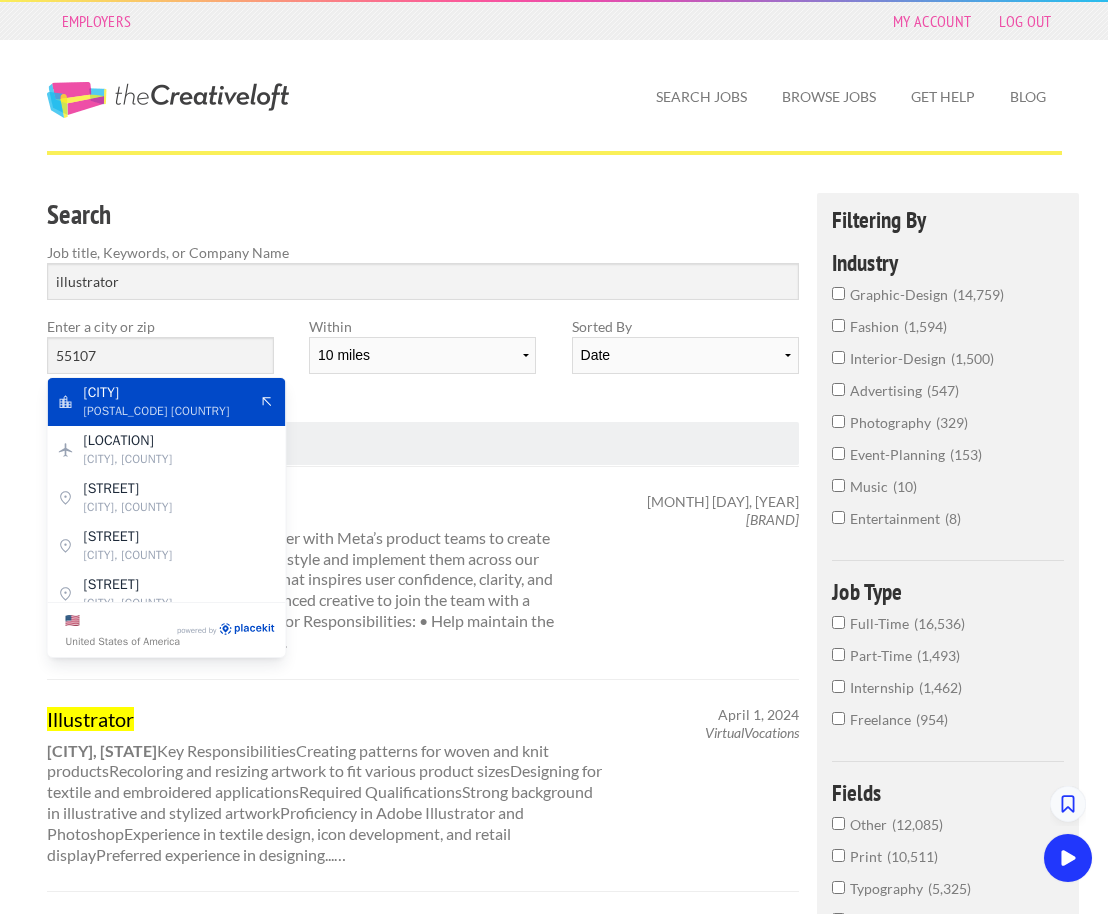 click on "55101 United States of America" at bounding box center [166, 411] 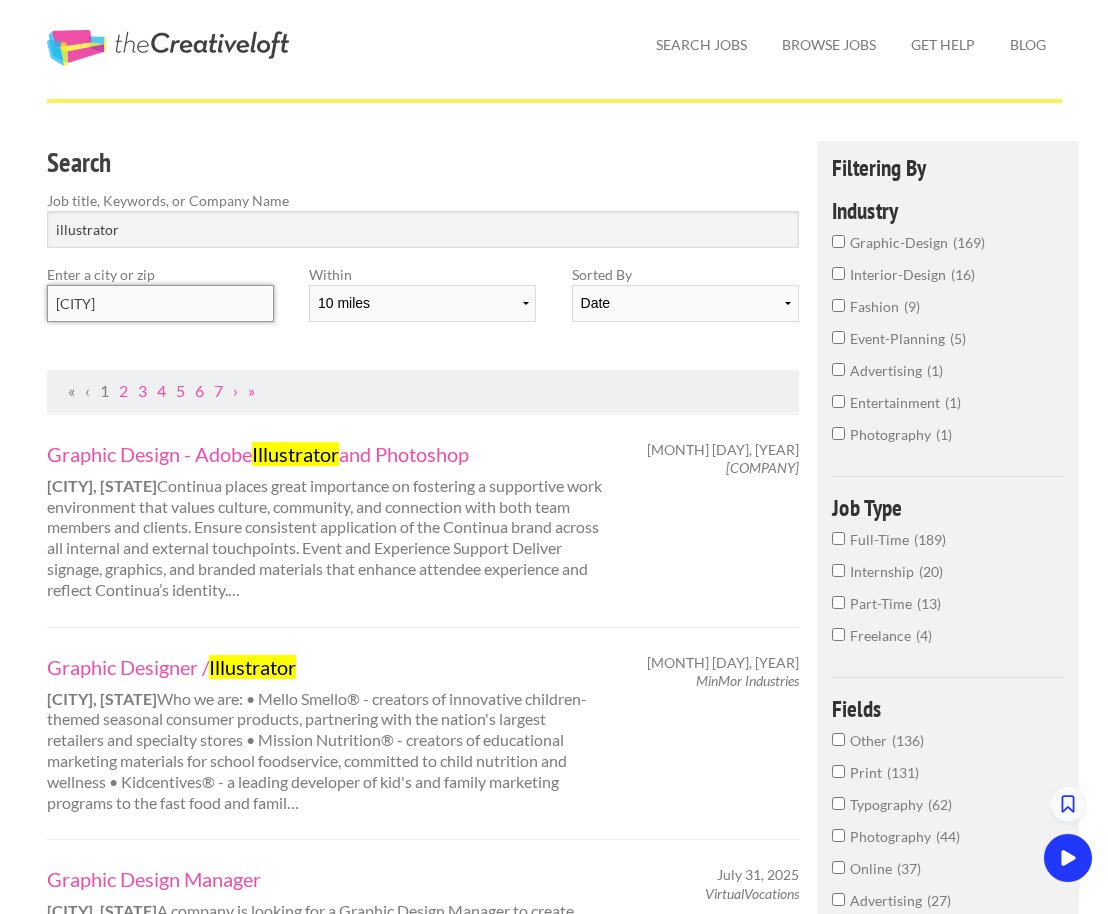 scroll, scrollTop: 54, scrollLeft: 0, axis: vertical 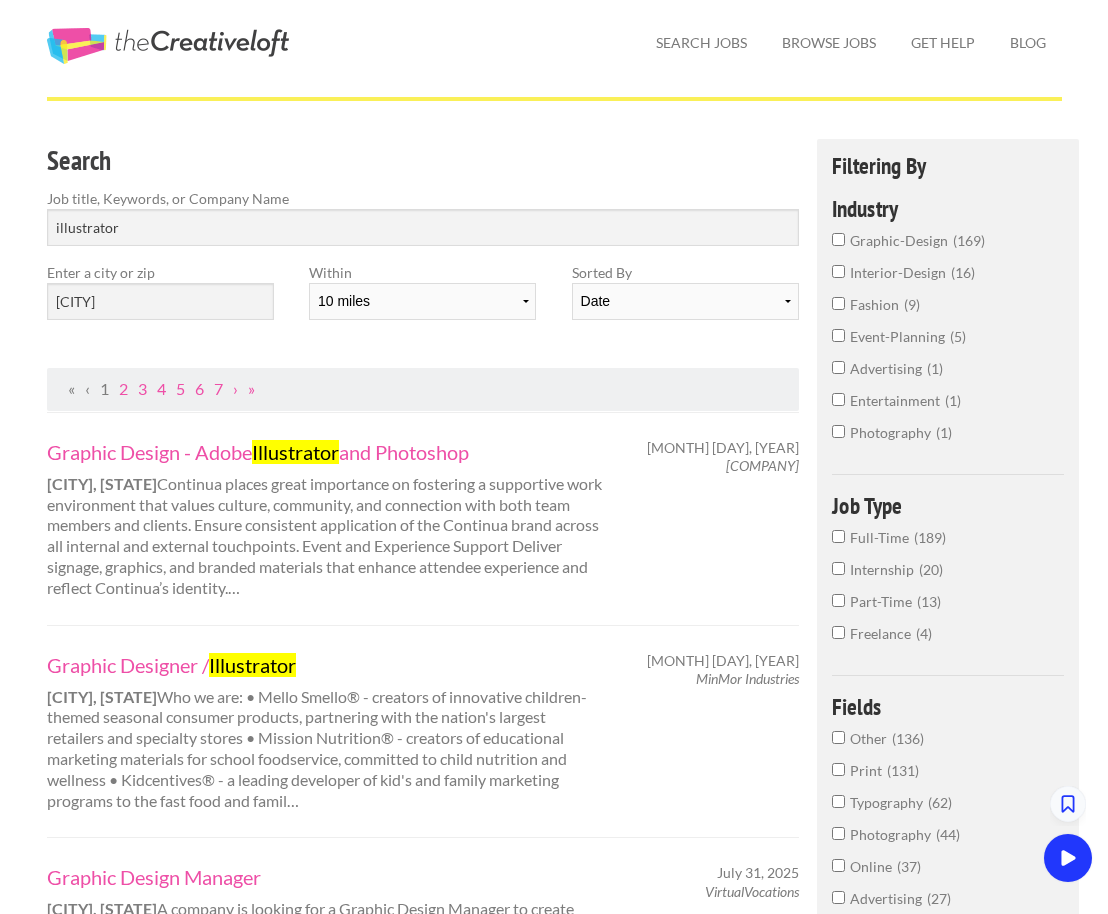 click on "Graphic Design - Adobe  Illustrator  and Photoshop   Minneapolis, Minnesota  Continua places great importance on fostering a supportive work environment that values culture, community, and connection with both team members and clients. Ensure consistent application of the Continua brand across all internal and external touchpoints. Event and Experience Support Deliver signage, graphics, and branded materials that enhance attendee experience and reflect Continua’s identity.…" at bounding box center [324, 519] 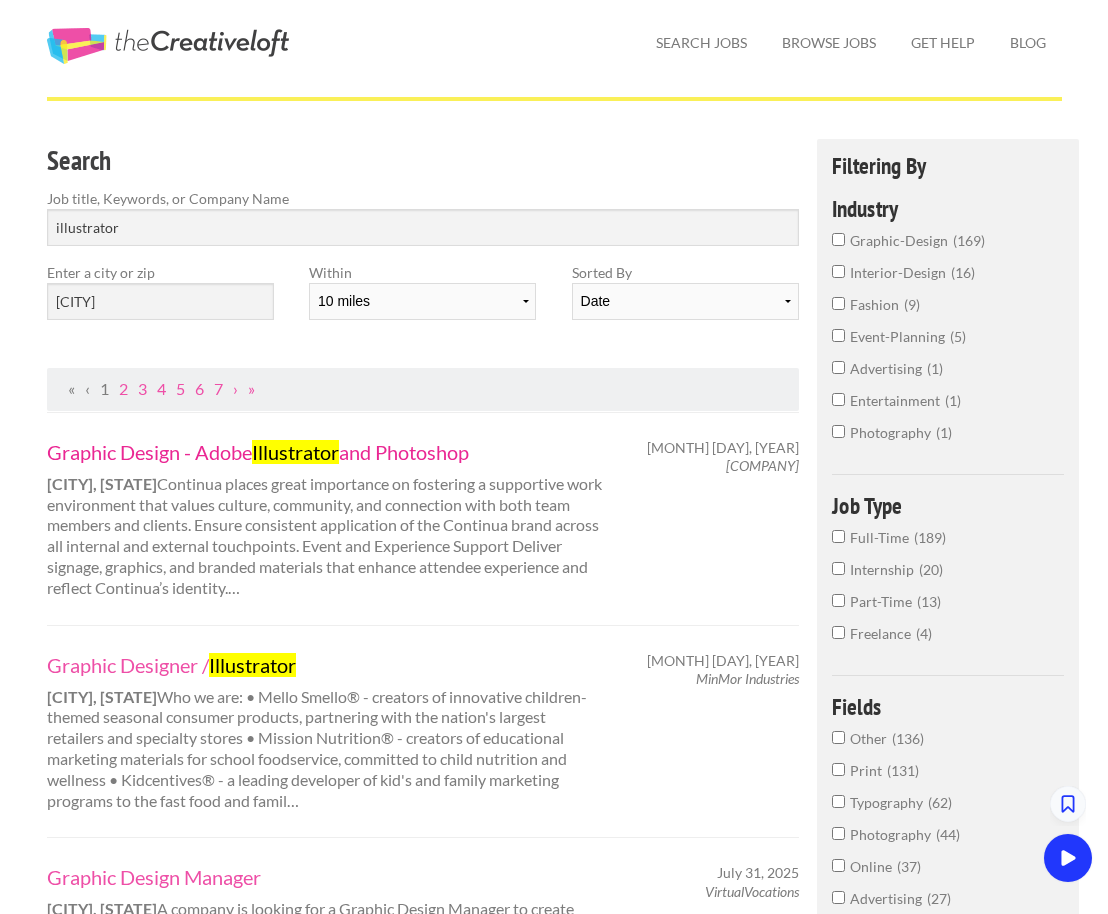 click on "Illustrator" at bounding box center [295, 452] 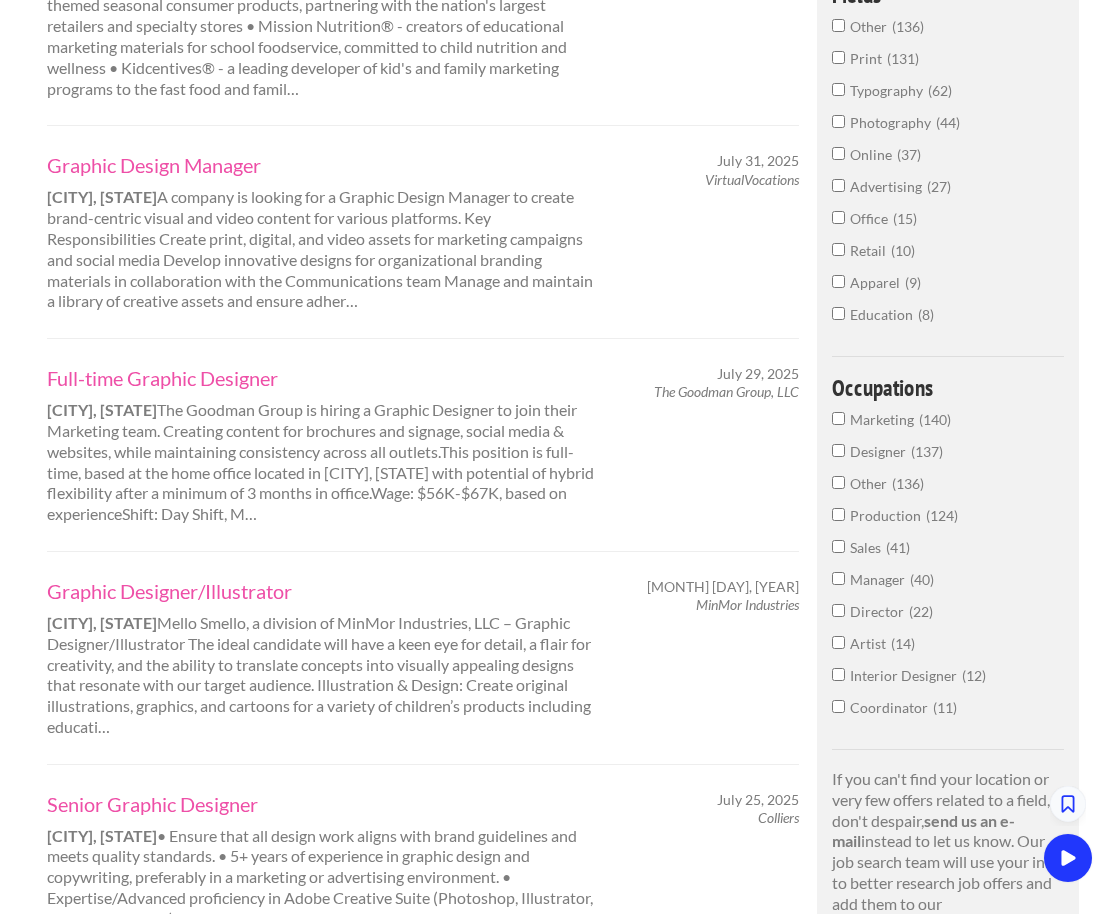 scroll, scrollTop: 770, scrollLeft: 0, axis: vertical 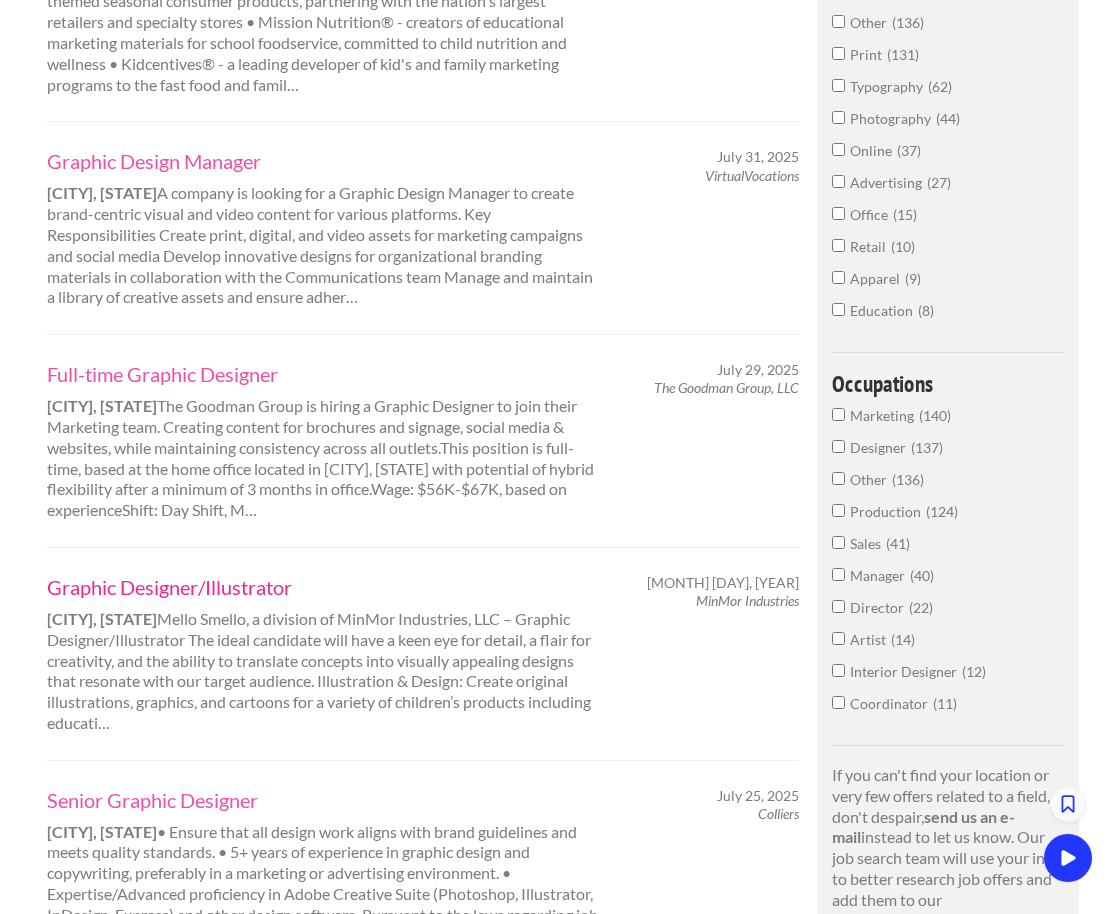 click on "Graphic Designer/Illustrator" at bounding box center [325, 587] 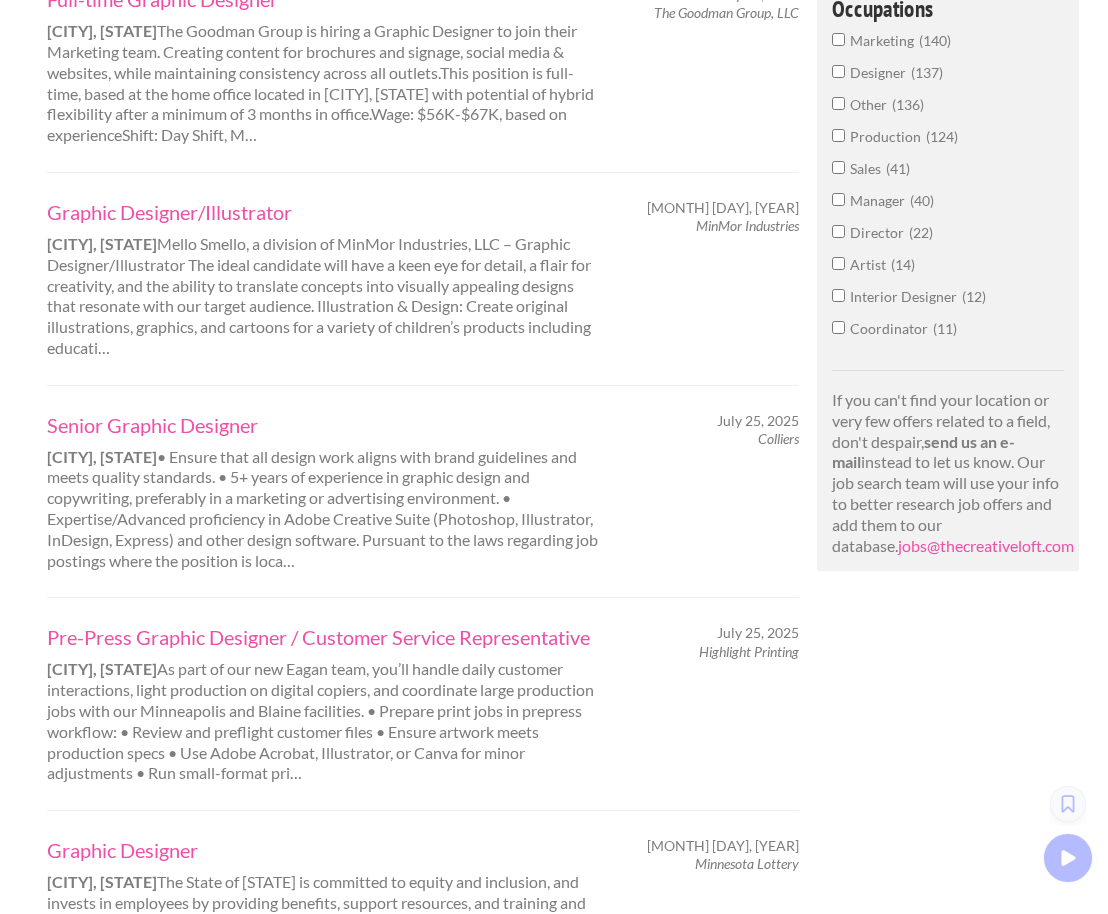 scroll, scrollTop: 1140, scrollLeft: 0, axis: vertical 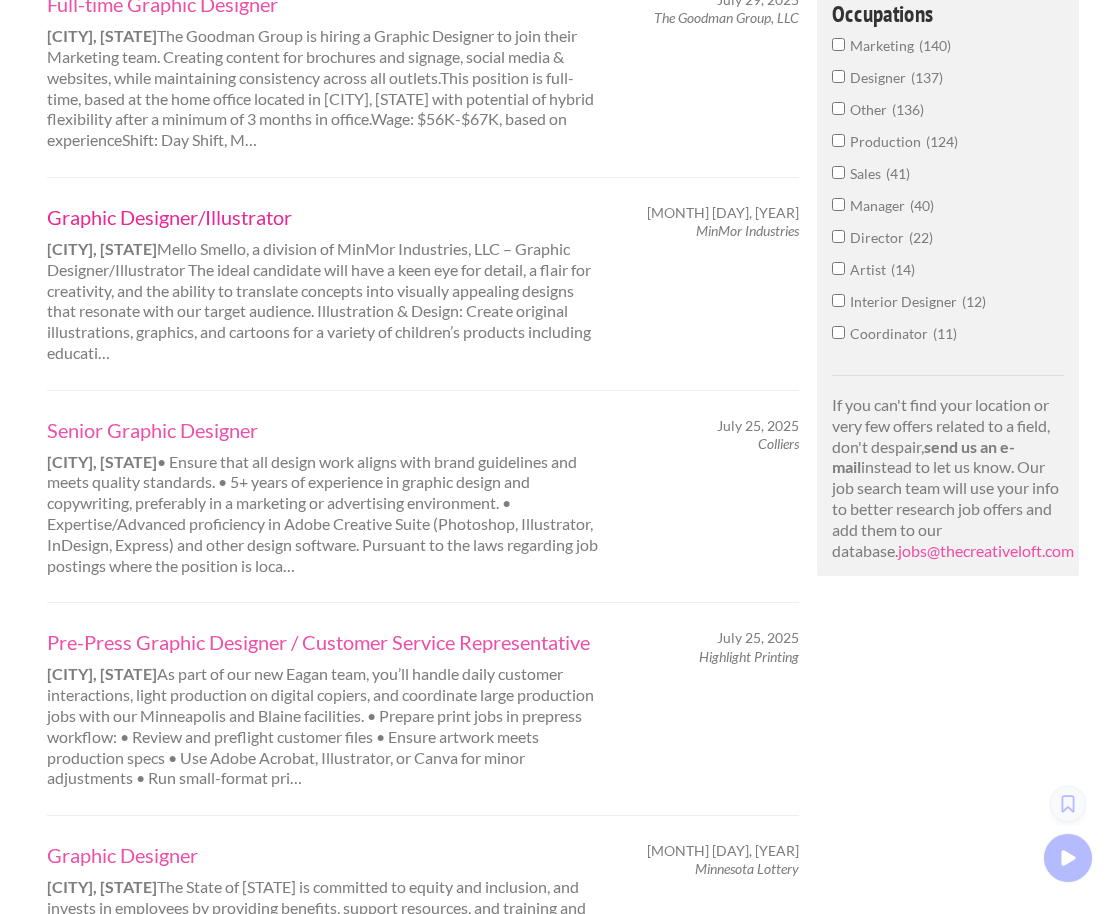 click on "Graphic Designer/Illustrator" at bounding box center (325, 217) 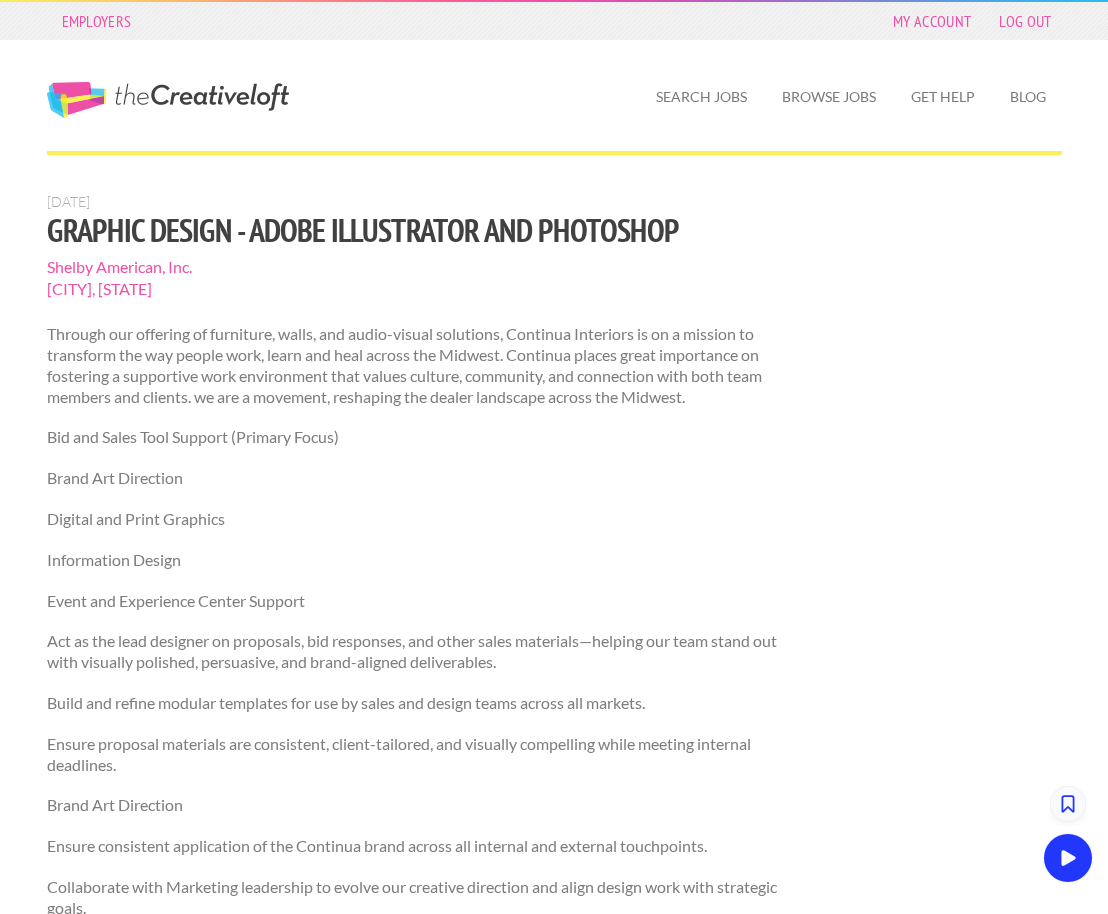 scroll, scrollTop: 0, scrollLeft: 0, axis: both 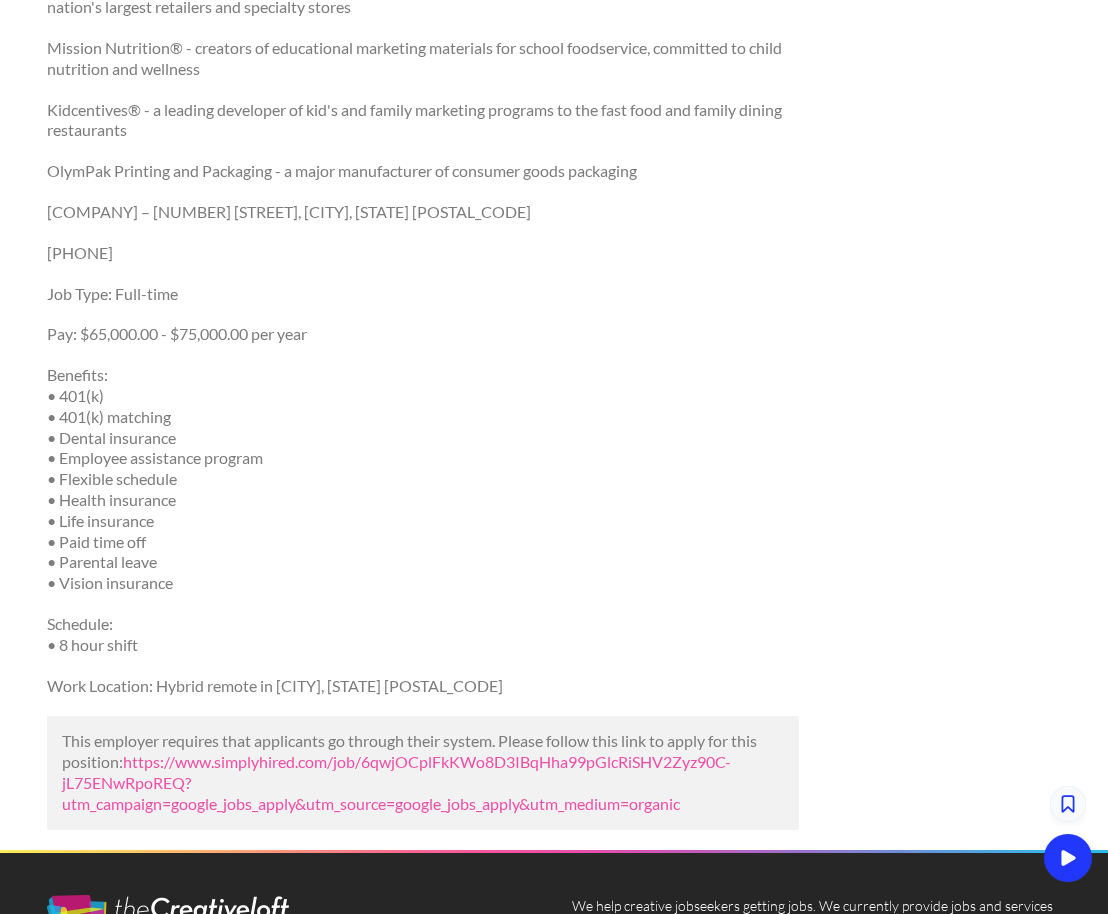 click on "Work Location: Hybrid remote in [CITY], [STATE] [POSTAL_CODE]" at bounding box center [423, 686] 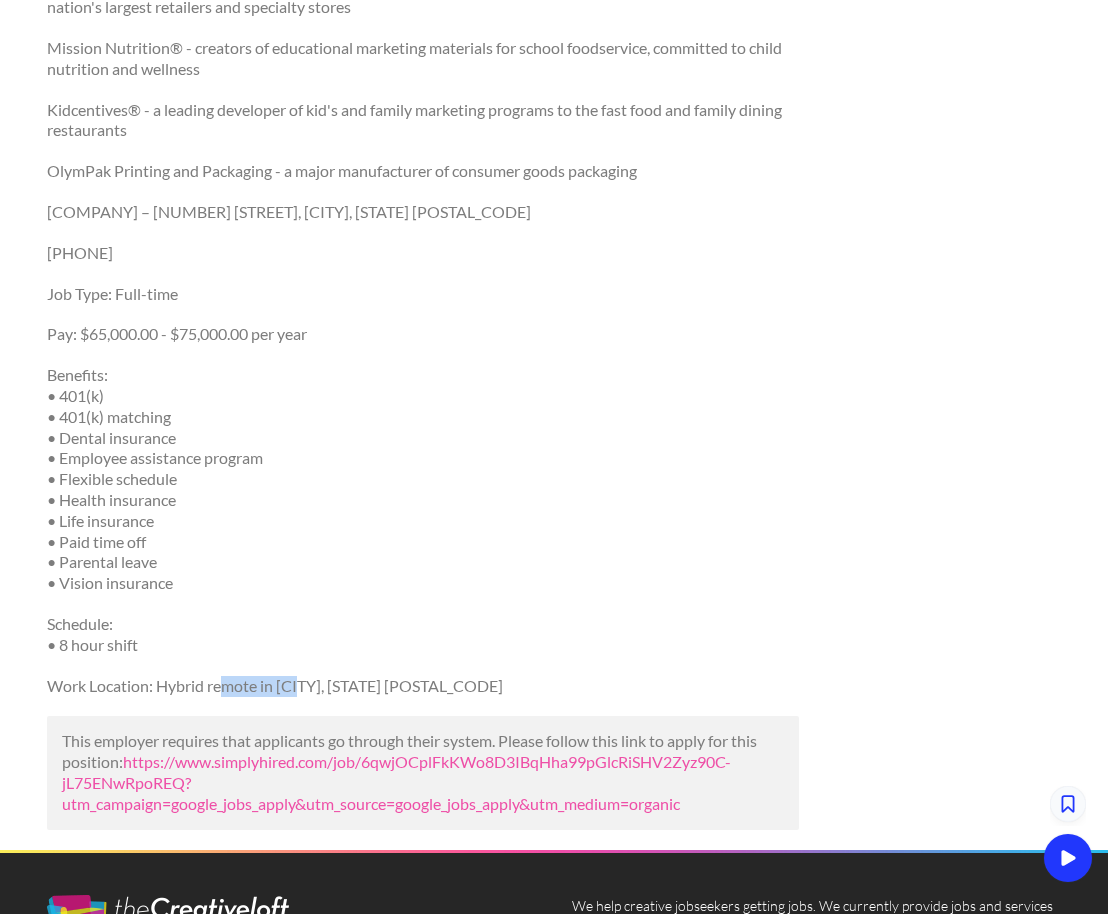 drag, startPoint x: 228, startPoint y: 622, endPoint x: 301, endPoint y: 623, distance: 73.00685 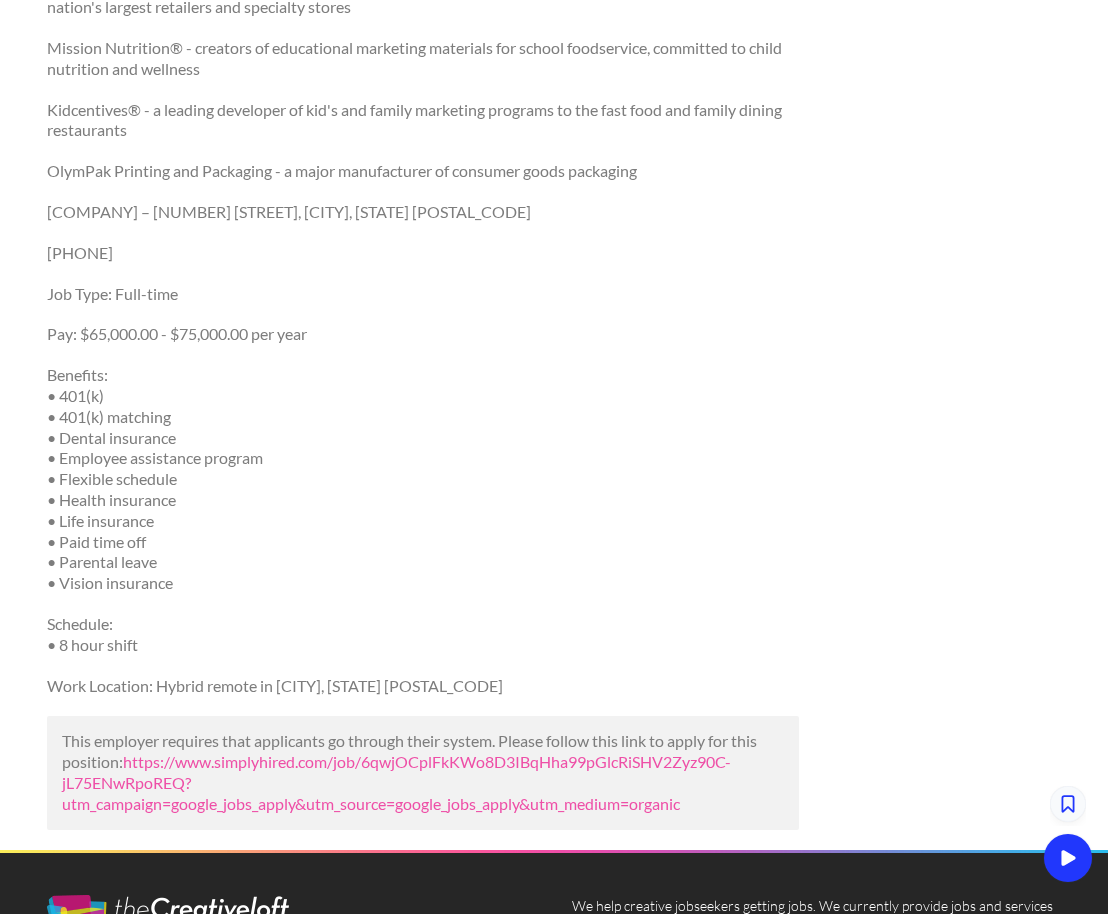 click on "Schedule: • 8 hour shift" at bounding box center (423, 635) 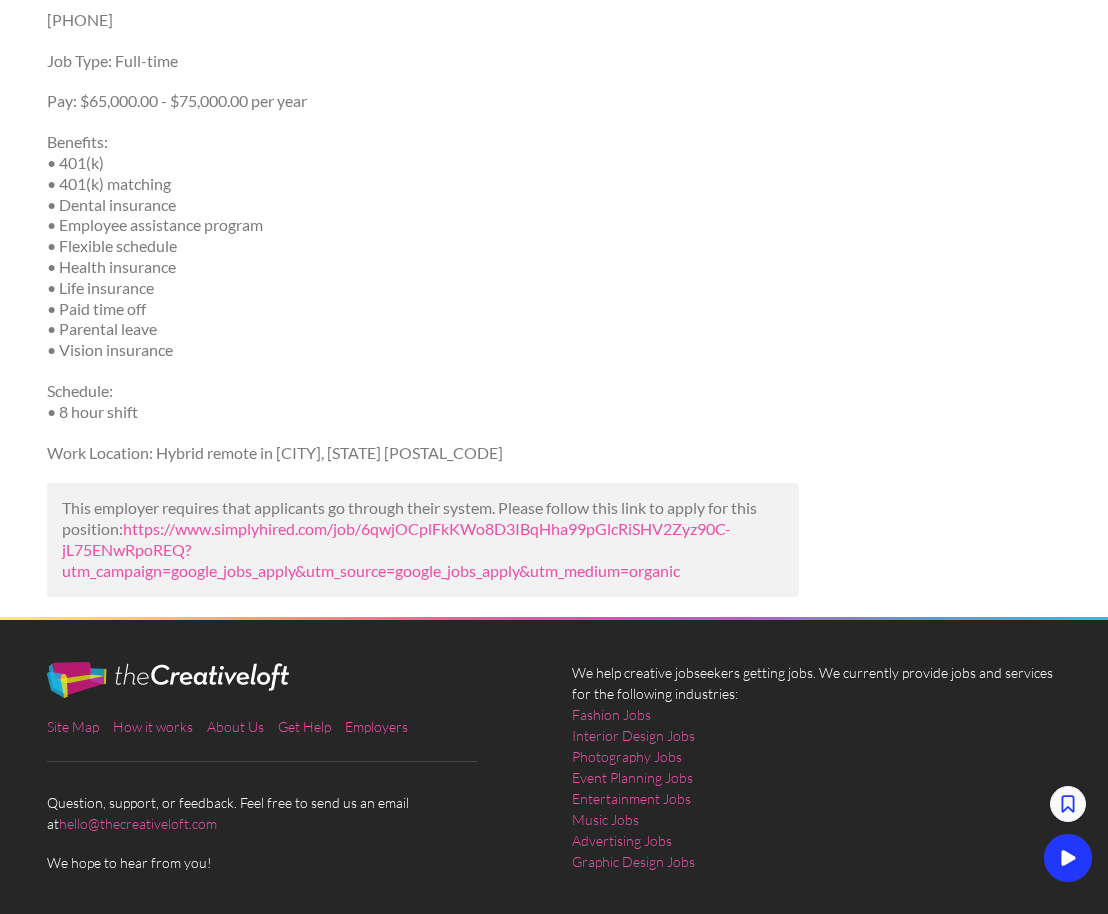 scroll, scrollTop: 2506, scrollLeft: 0, axis: vertical 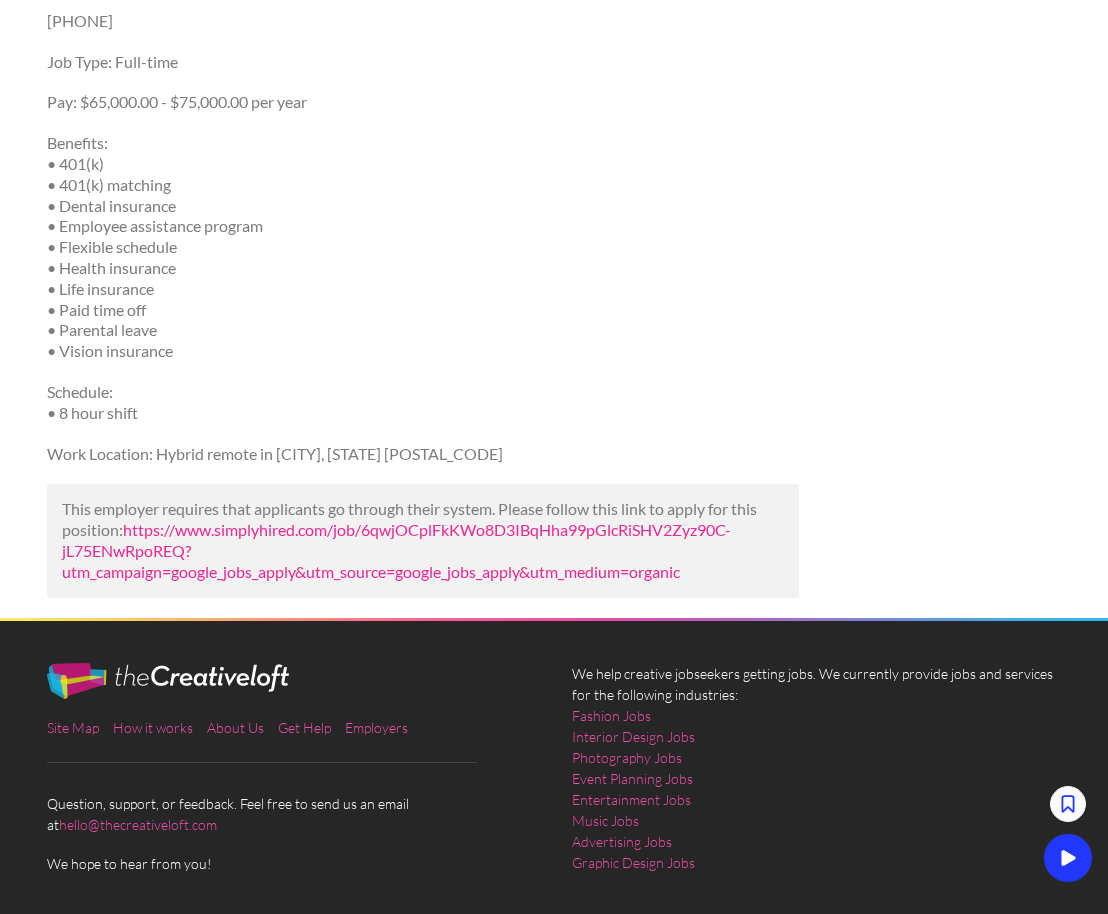 click on "https://www.simplyhired.com/job/6qwjOCplFkKWo8D3IBqHha99pGlcRiSHV2Zyz90C-jL75ENwRpoREQ?utm_campaign=google_jobs_apply&utm_source=google_jobs_apply&utm_medium=organic" at bounding box center [396, 550] 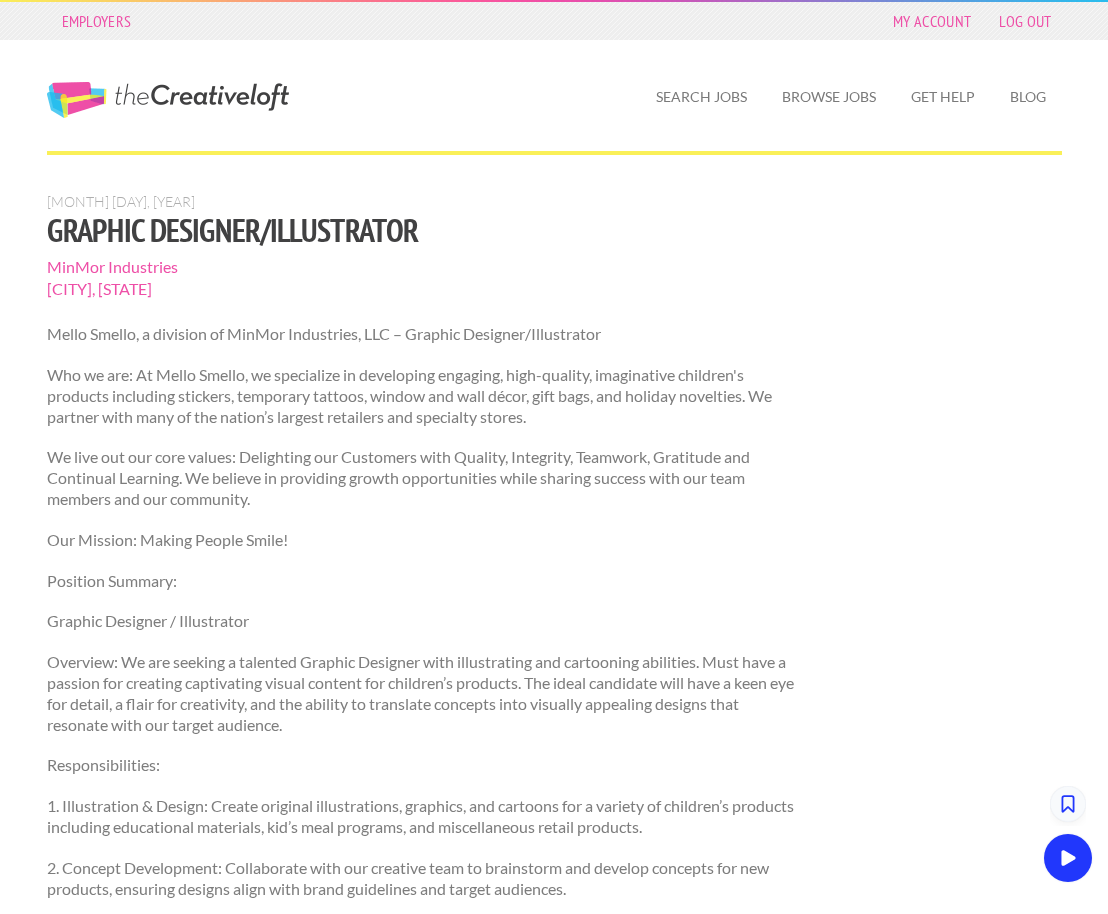 scroll, scrollTop: 0, scrollLeft: 0, axis: both 